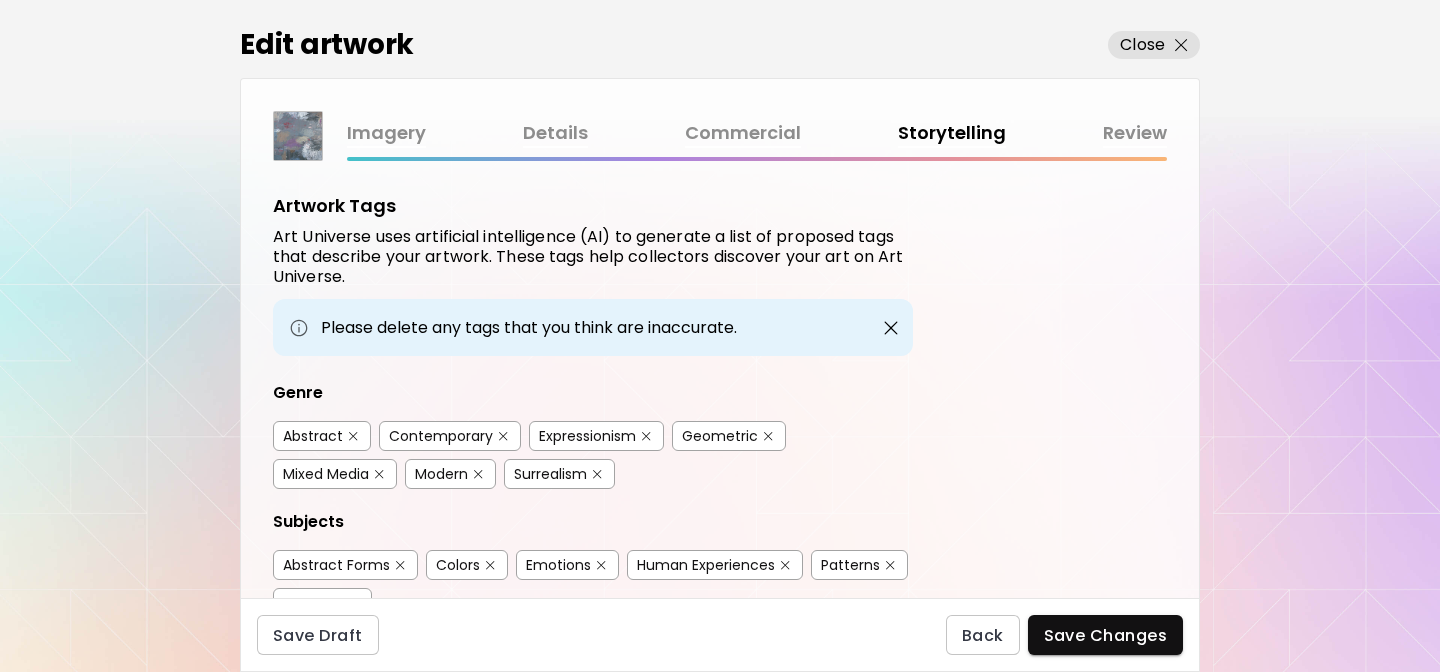 scroll, scrollTop: 0, scrollLeft: 0, axis: both 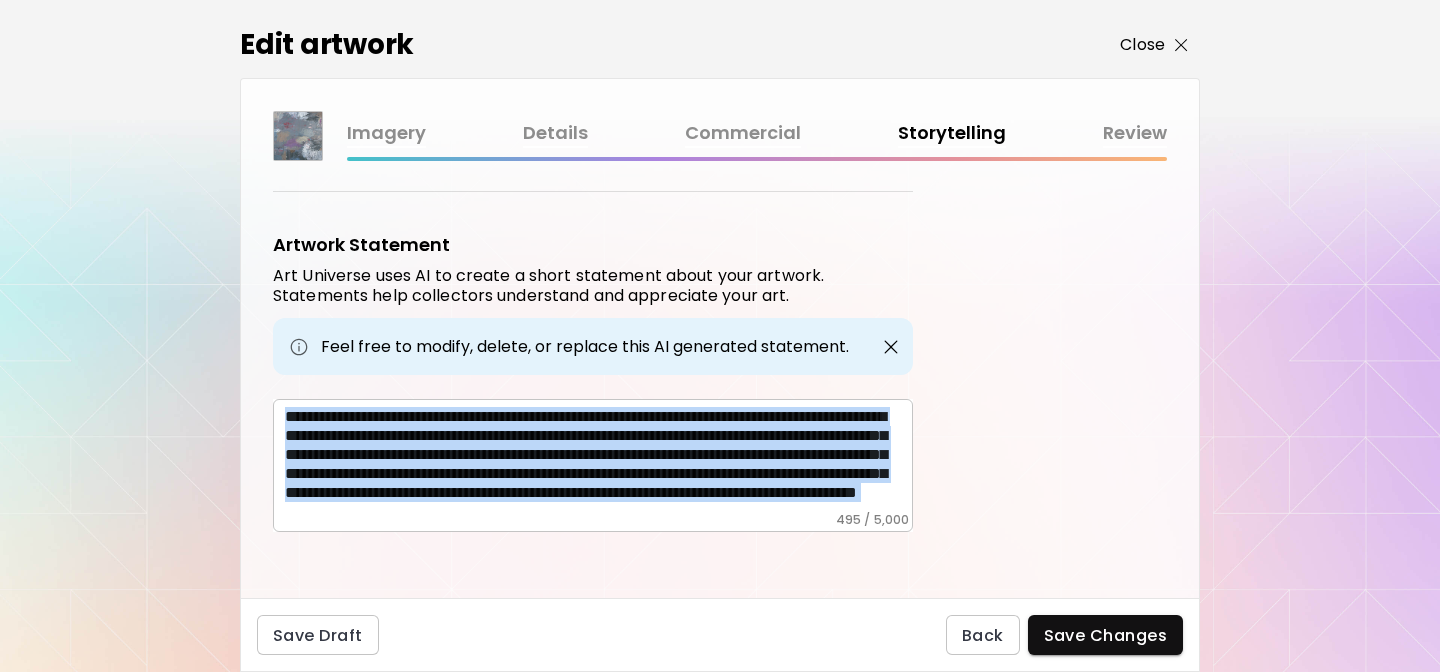 click on "Close" at bounding box center (1142, 45) 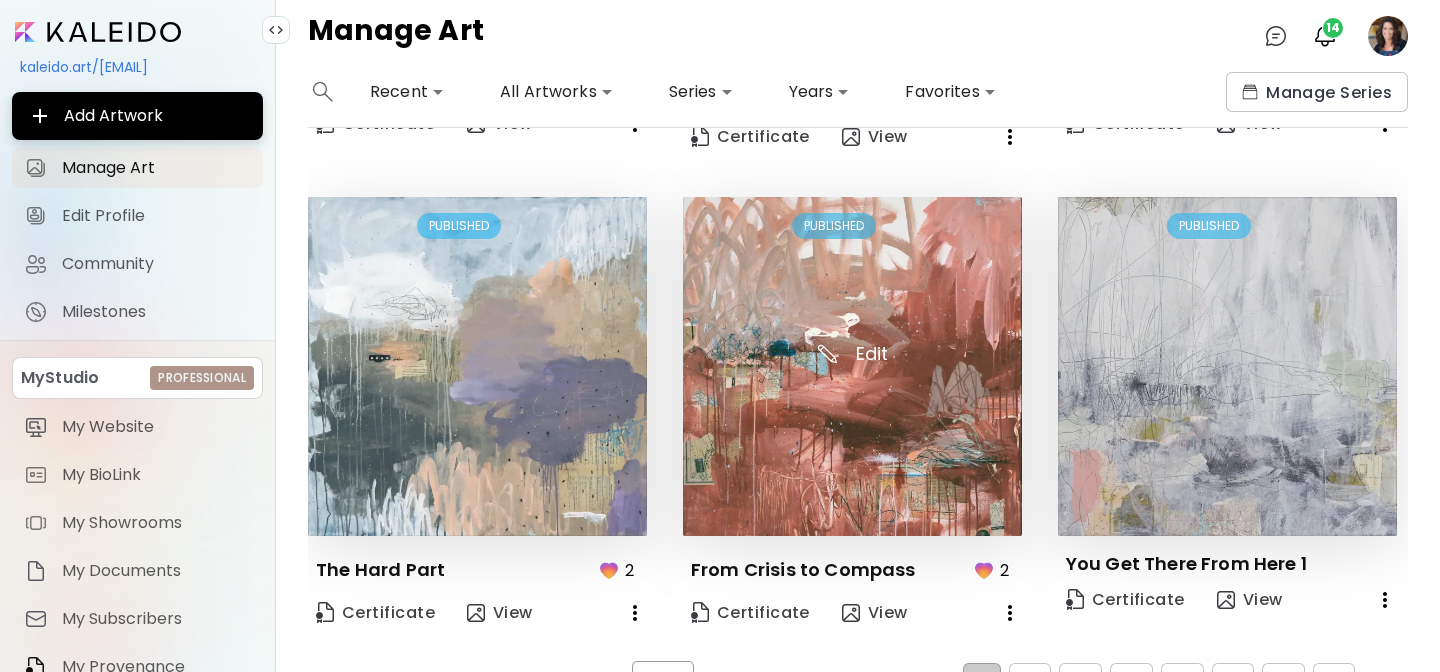scroll, scrollTop: 1401, scrollLeft: 0, axis: vertical 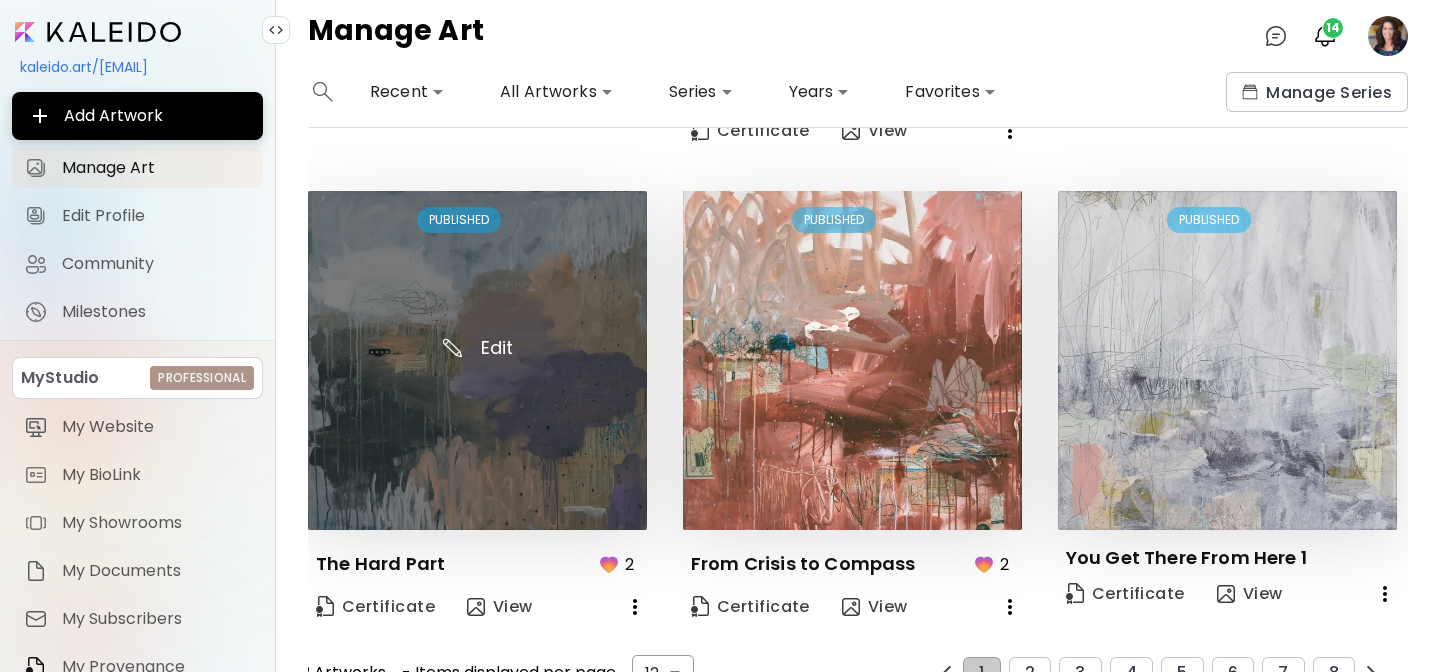 click at bounding box center (477, 360) 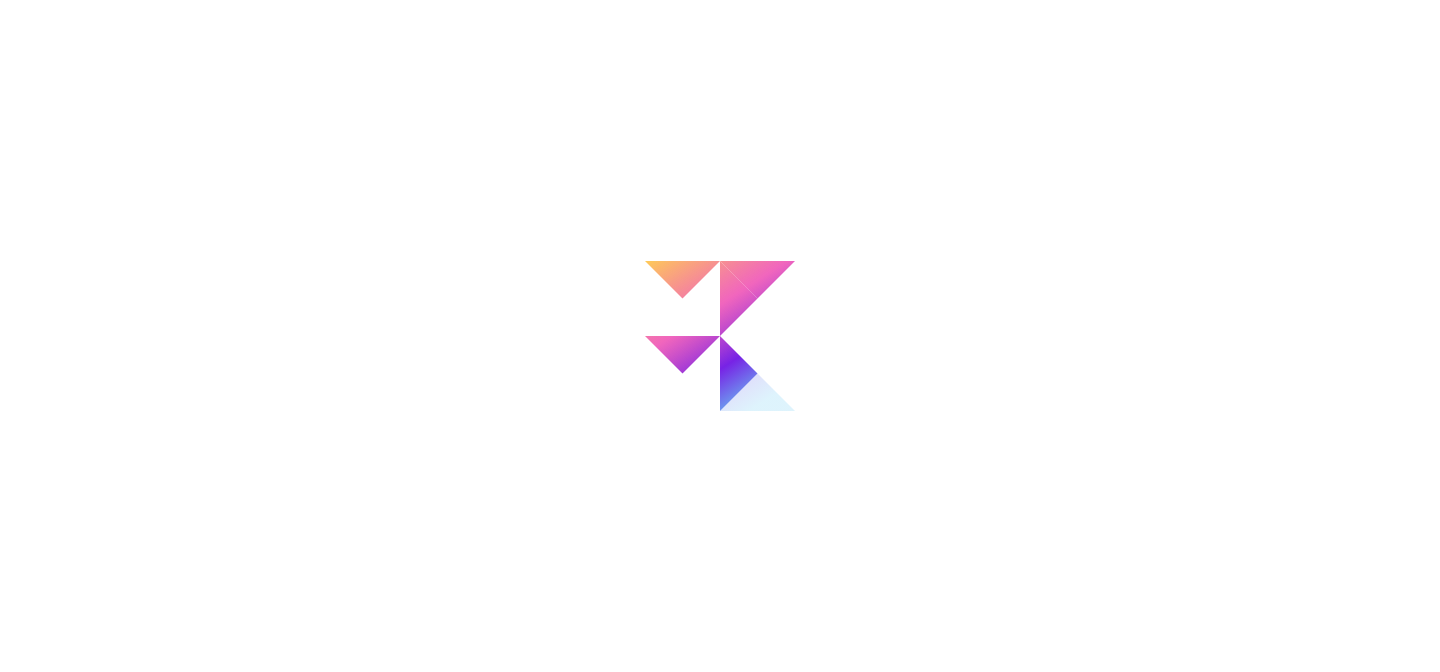scroll, scrollTop: 0, scrollLeft: 0, axis: both 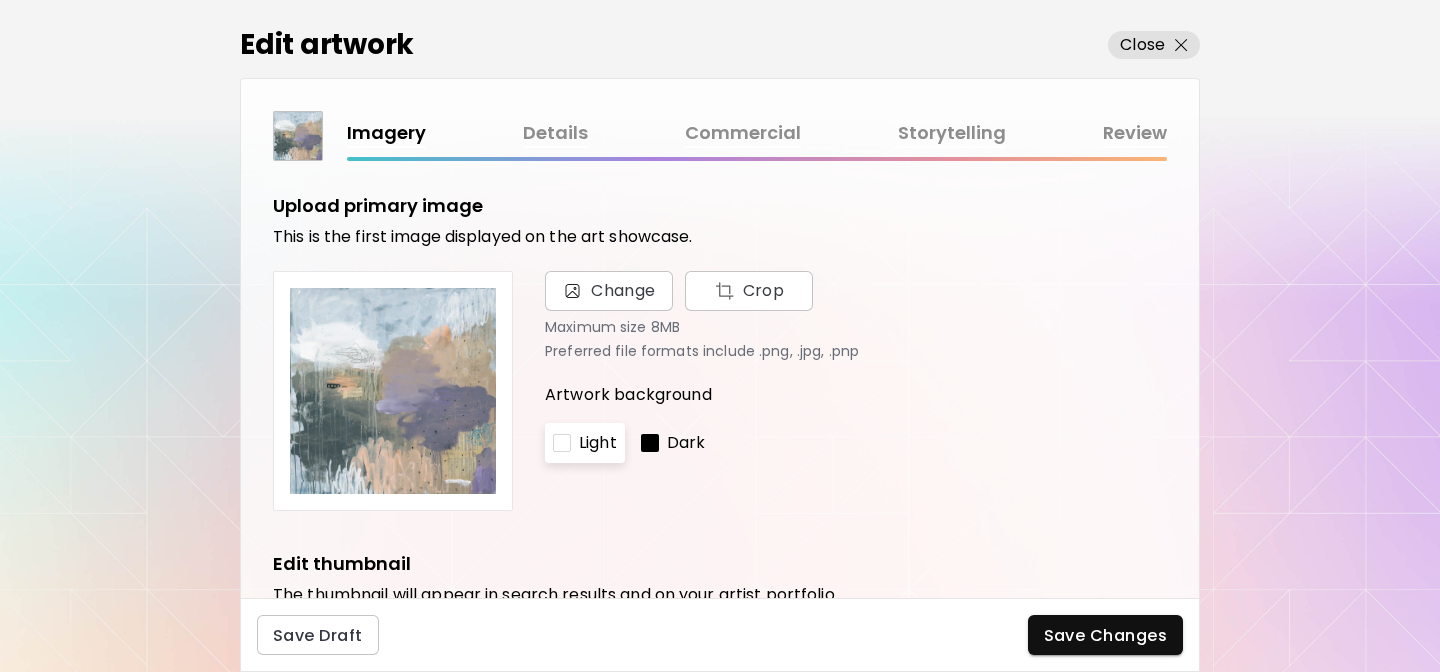 click on "Commercial" at bounding box center [743, 133] 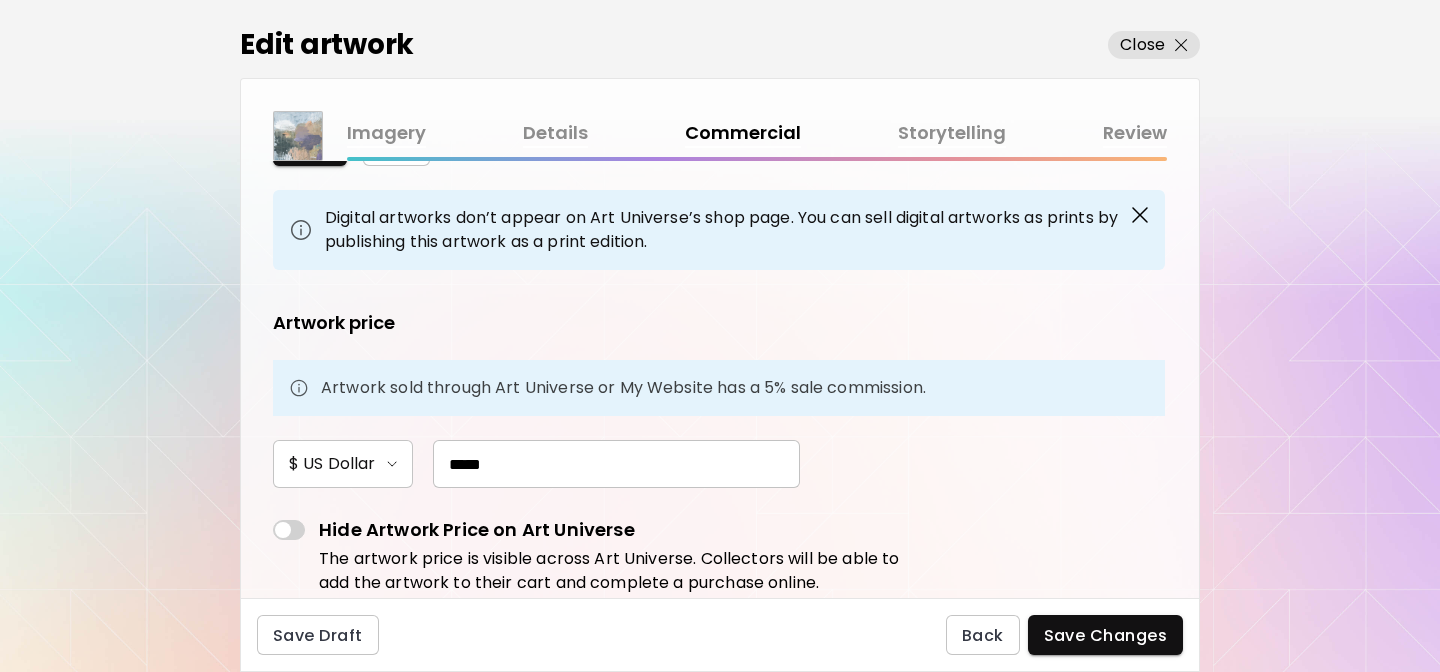 scroll, scrollTop: 119, scrollLeft: 0, axis: vertical 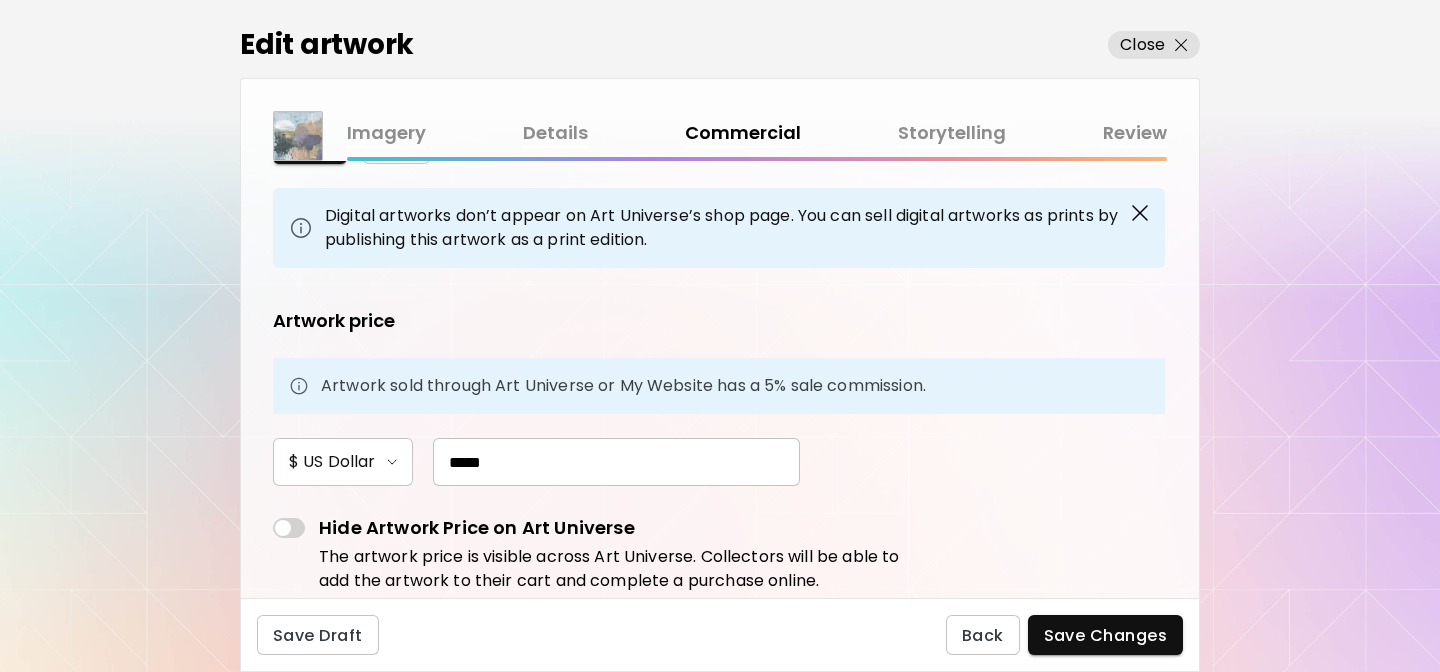 click on "*****" at bounding box center (616, 462) 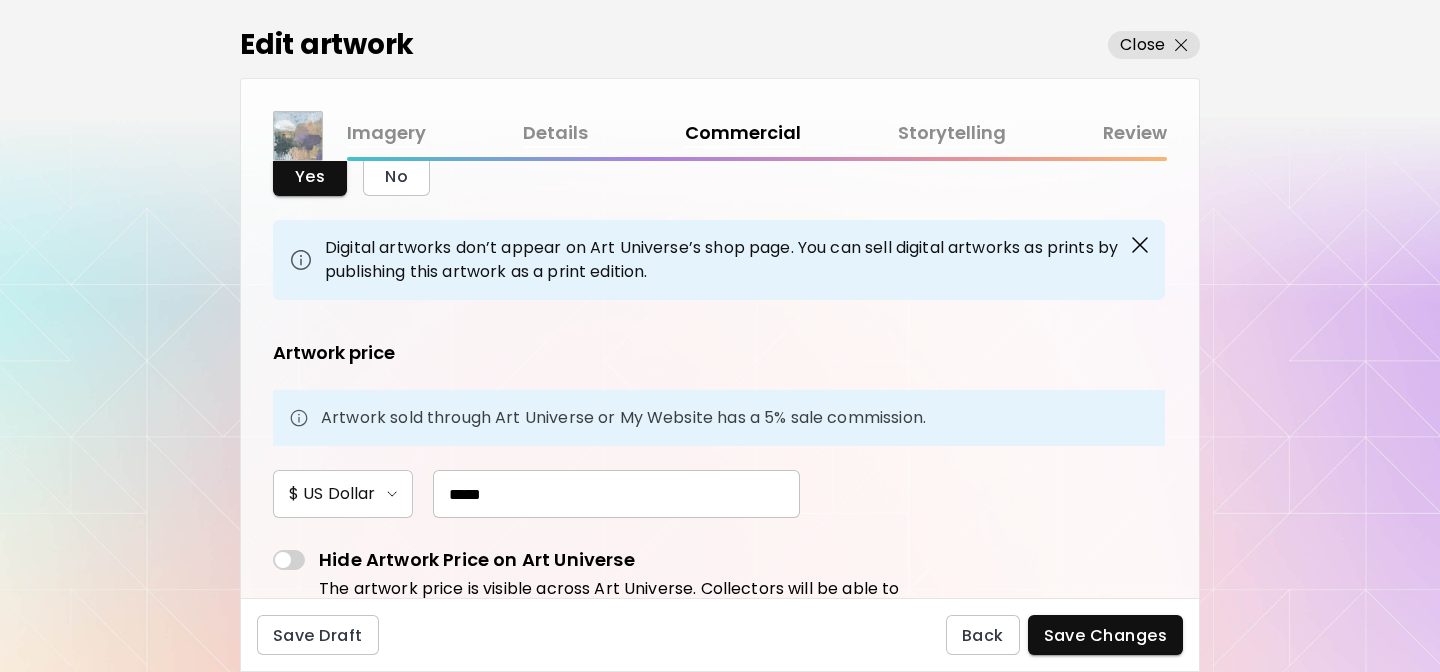 scroll, scrollTop: 23, scrollLeft: 0, axis: vertical 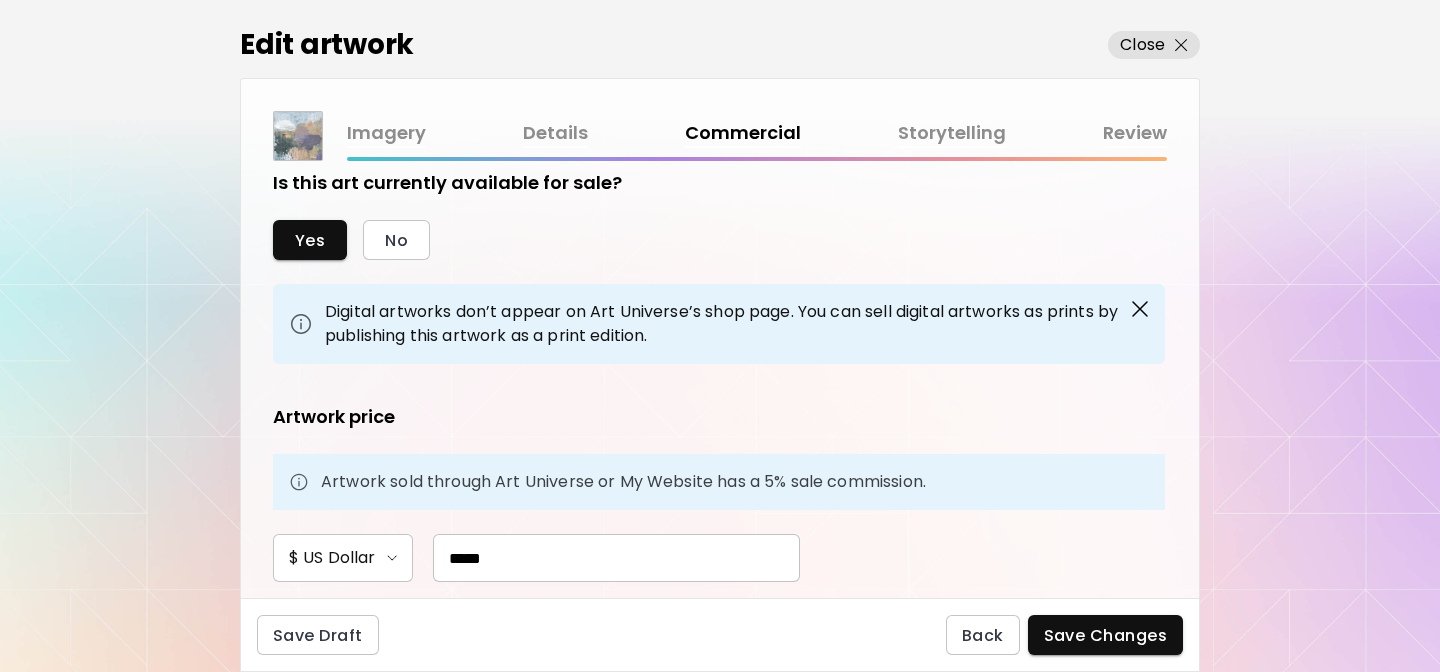 click on "Storytelling" at bounding box center (952, 133) 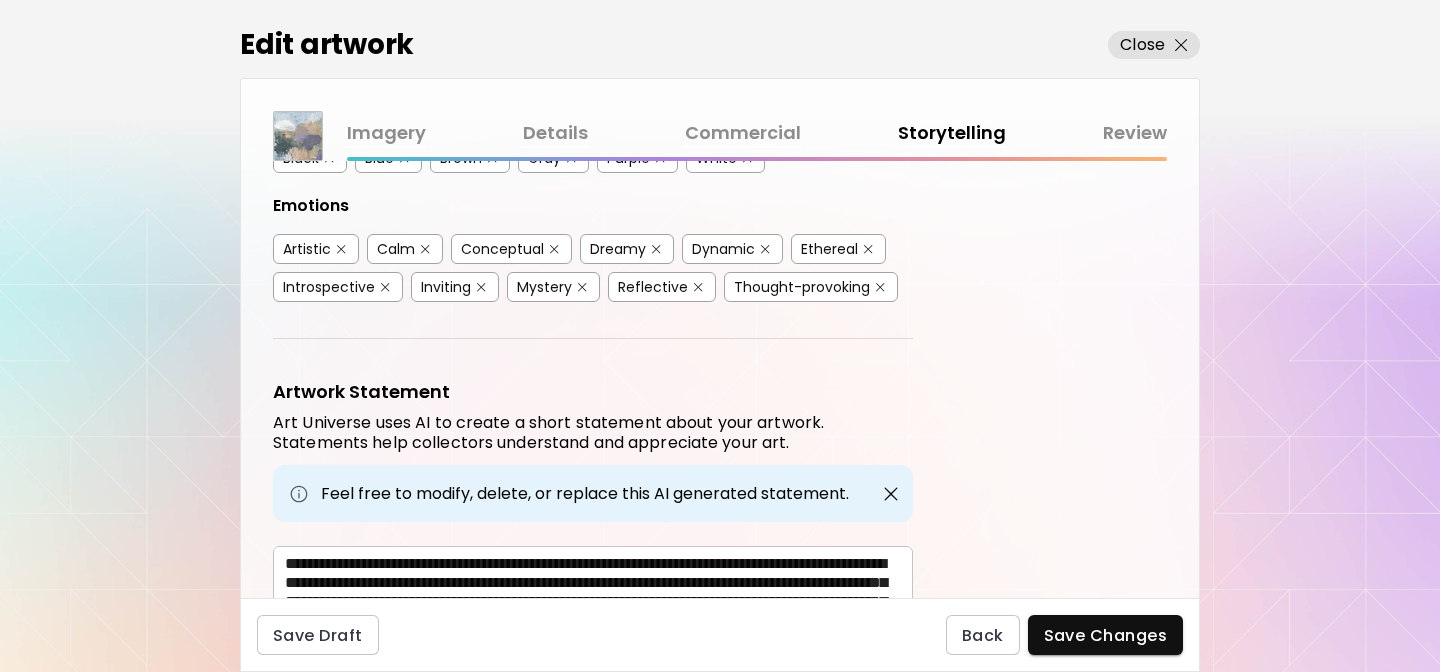 scroll, scrollTop: 555, scrollLeft: 0, axis: vertical 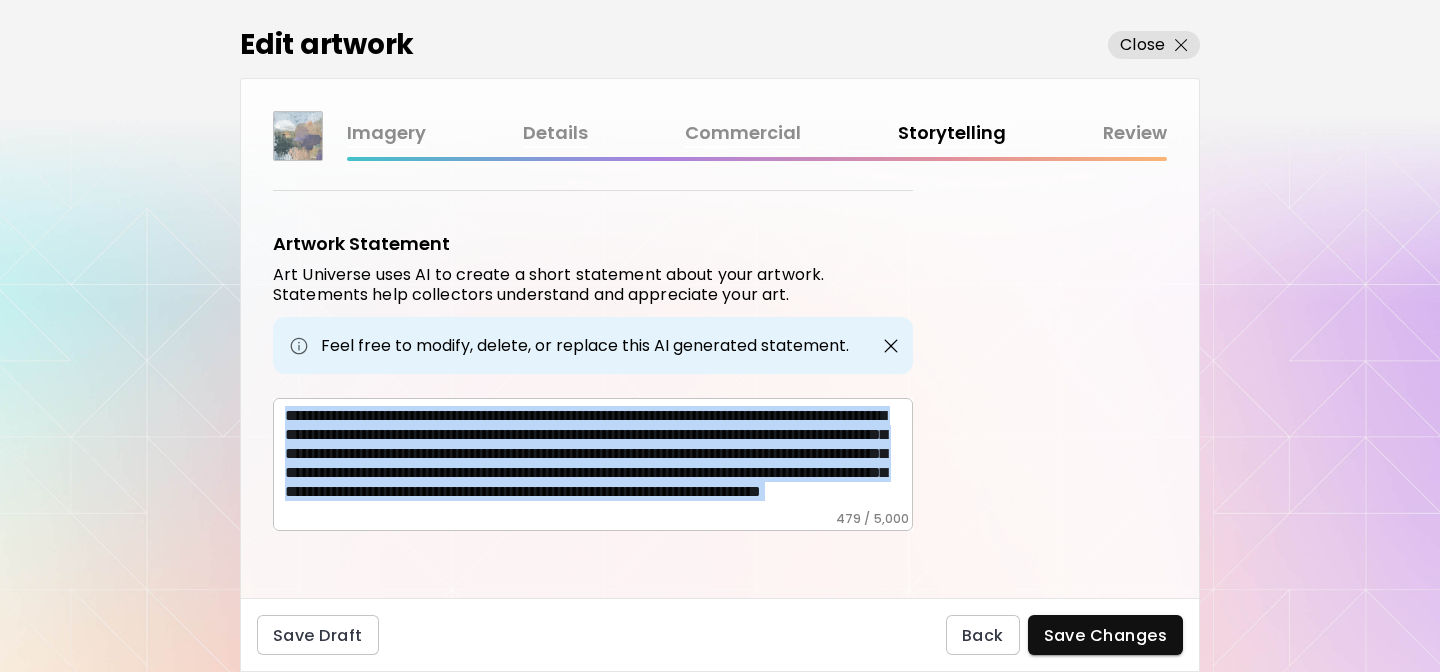 drag, startPoint x: 279, startPoint y: 404, endPoint x: 732, endPoint y: 540, distance: 472.97464 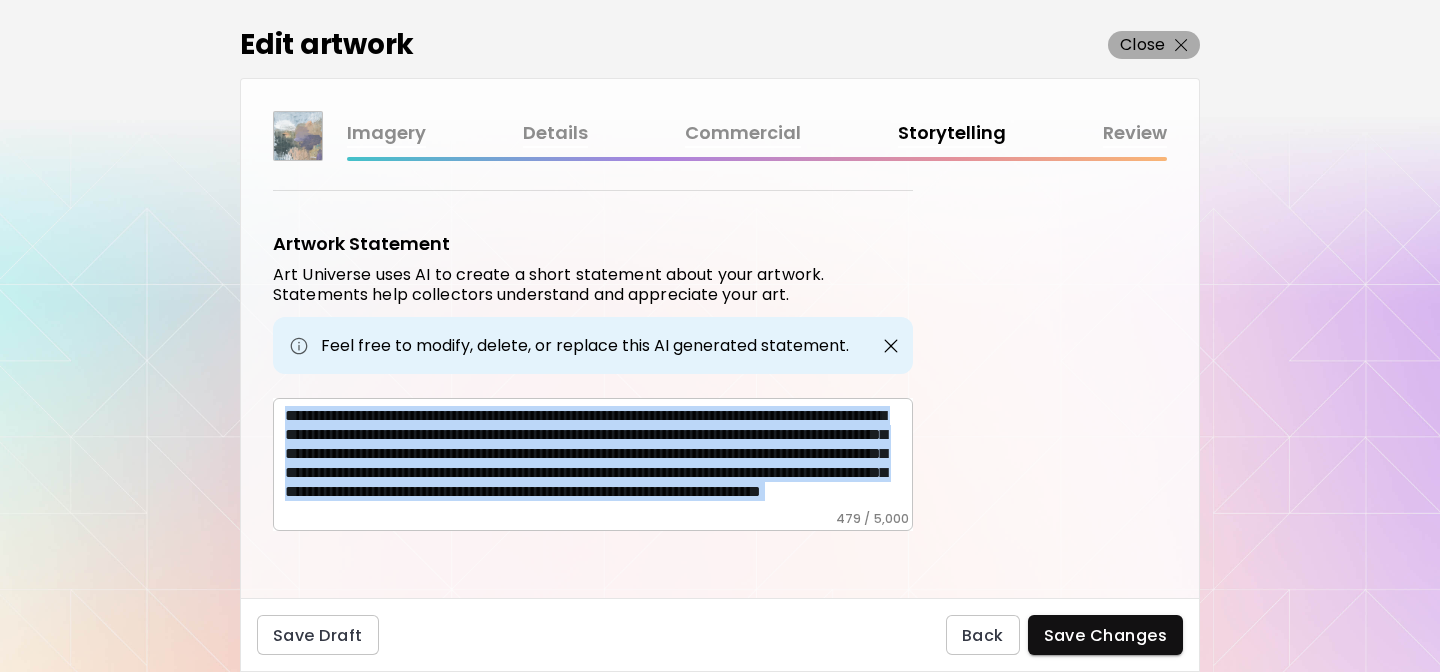 click on "Close" at bounding box center [1142, 45] 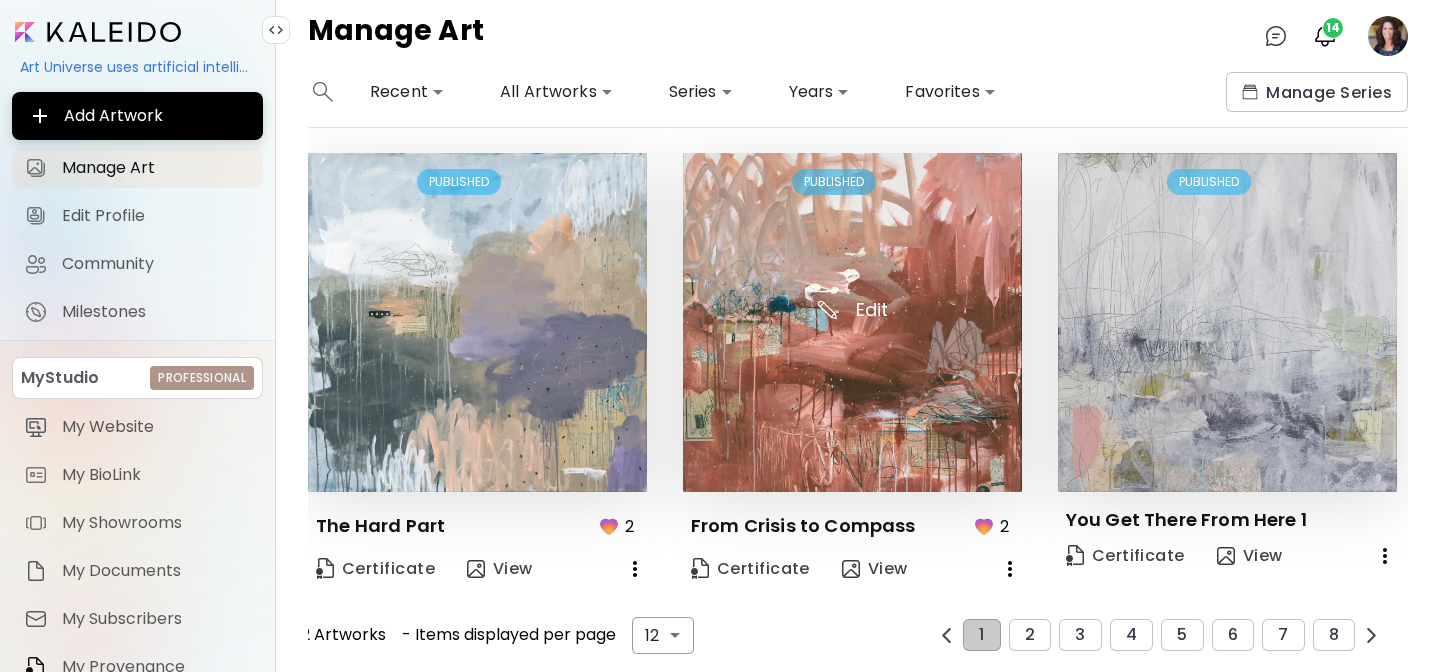 scroll, scrollTop: 1440, scrollLeft: 0, axis: vertical 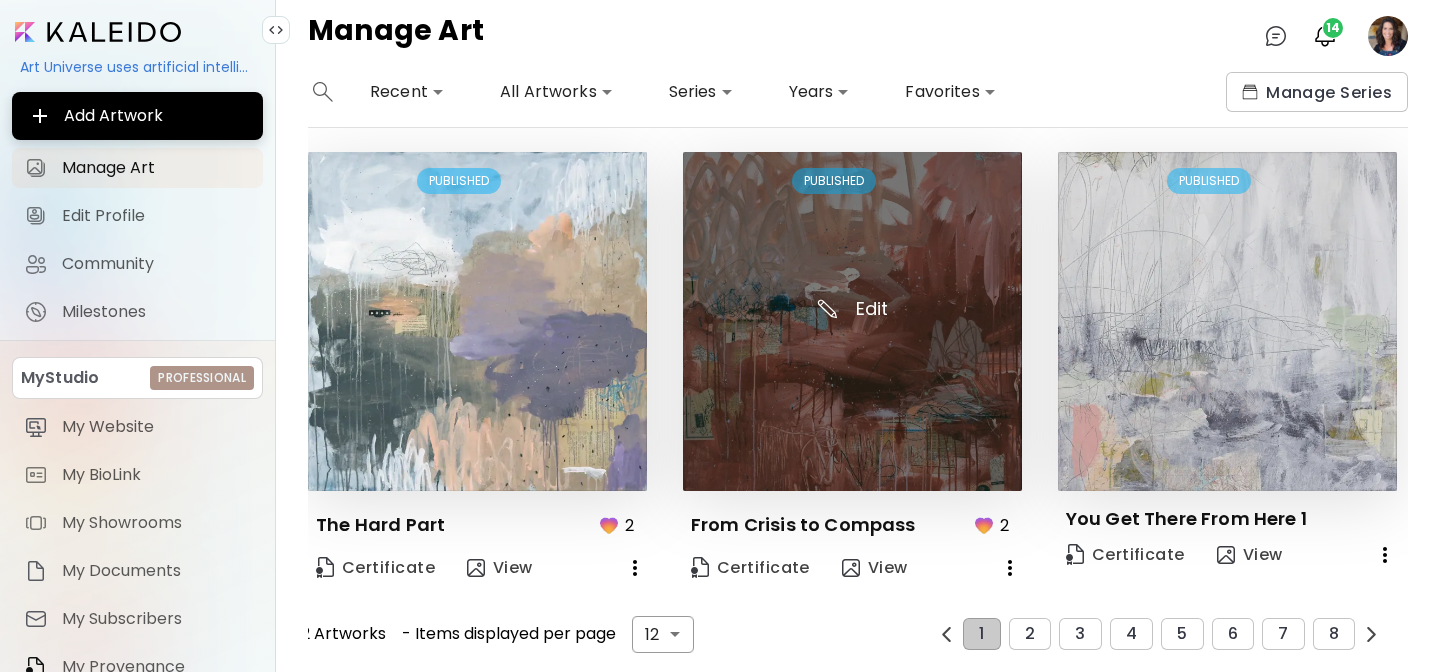 click at bounding box center [852, 321] 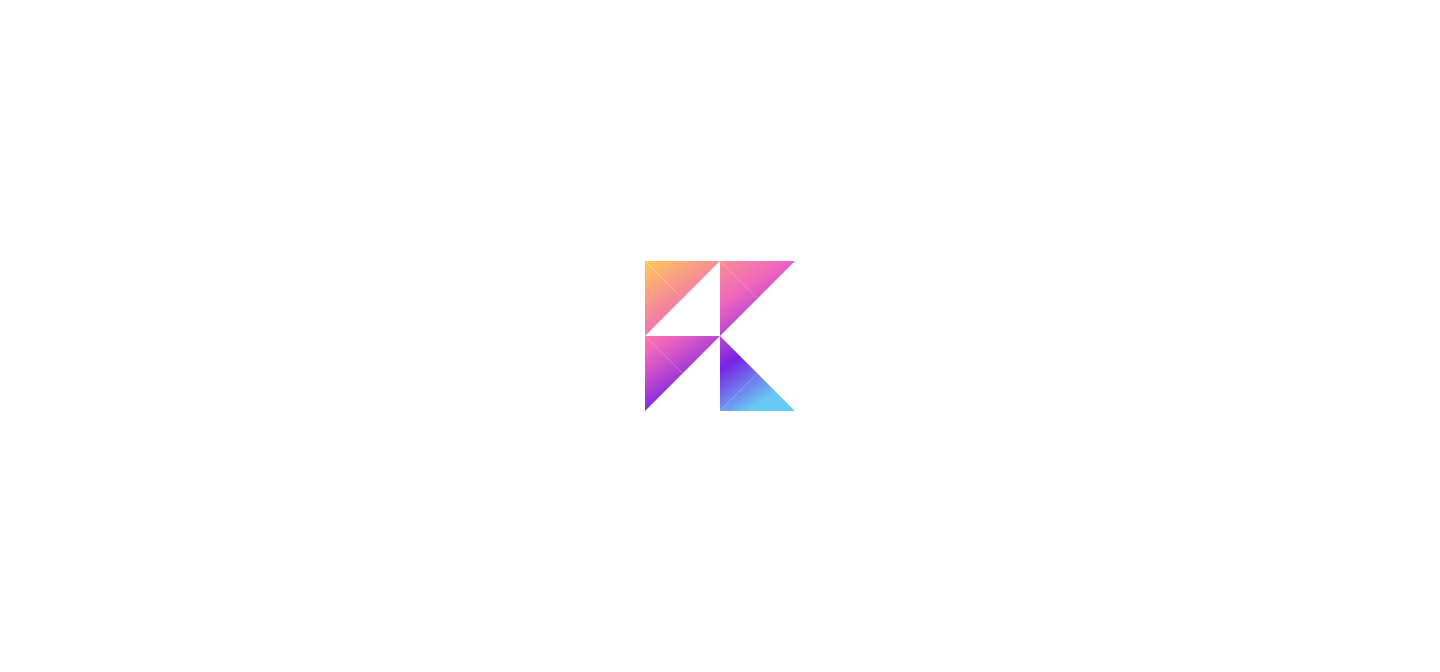 scroll, scrollTop: 0, scrollLeft: 0, axis: both 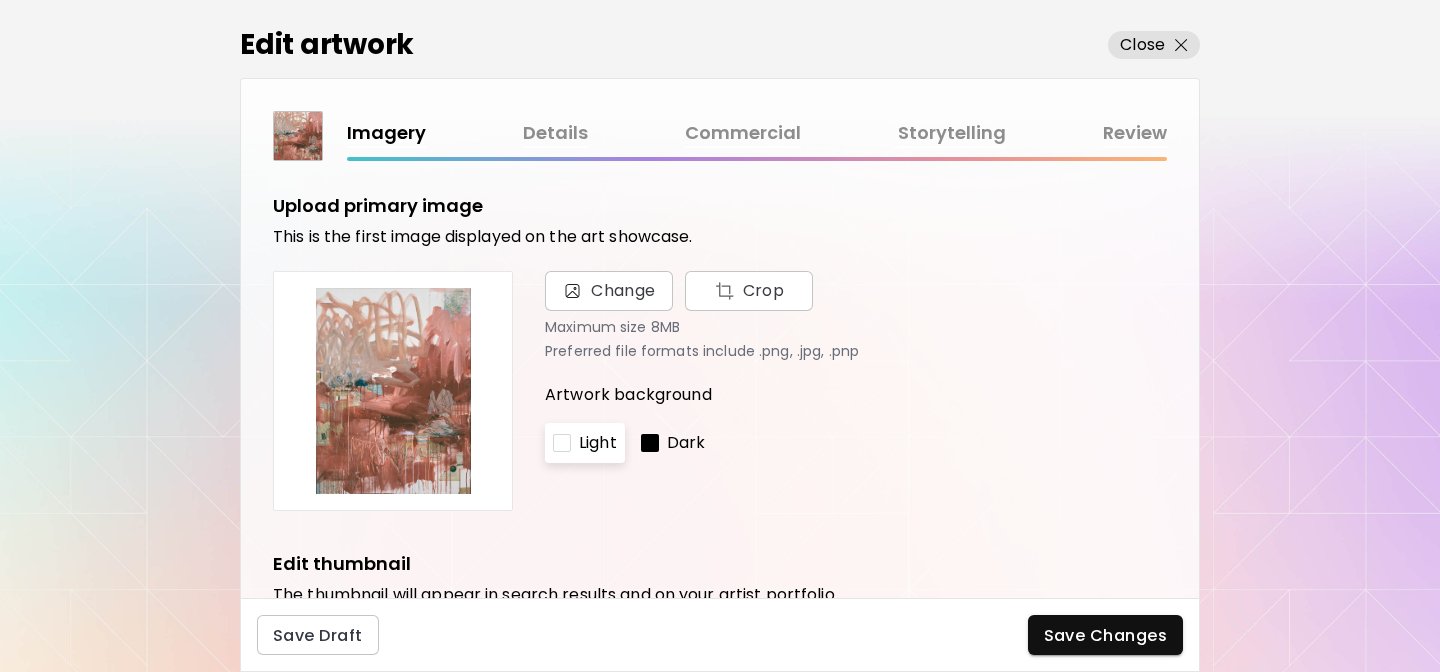 click on "Commercial" at bounding box center (743, 133) 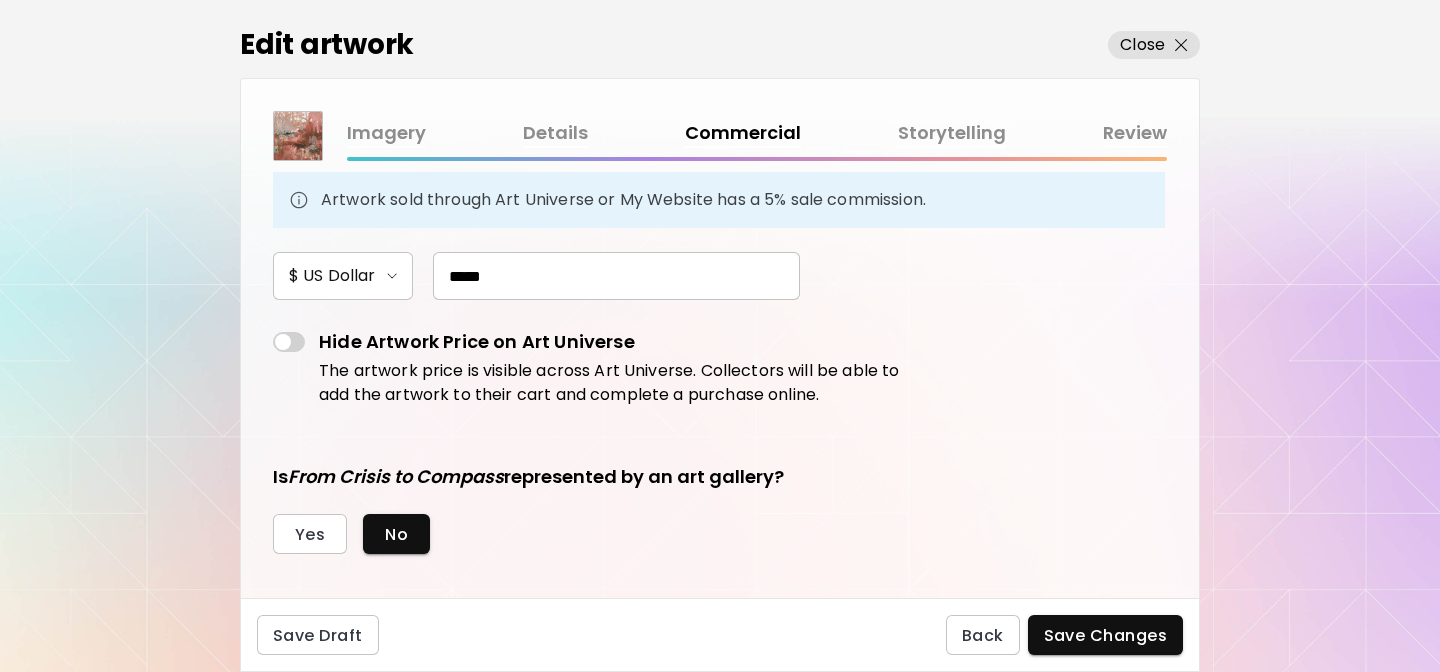 scroll, scrollTop: 445, scrollLeft: 0, axis: vertical 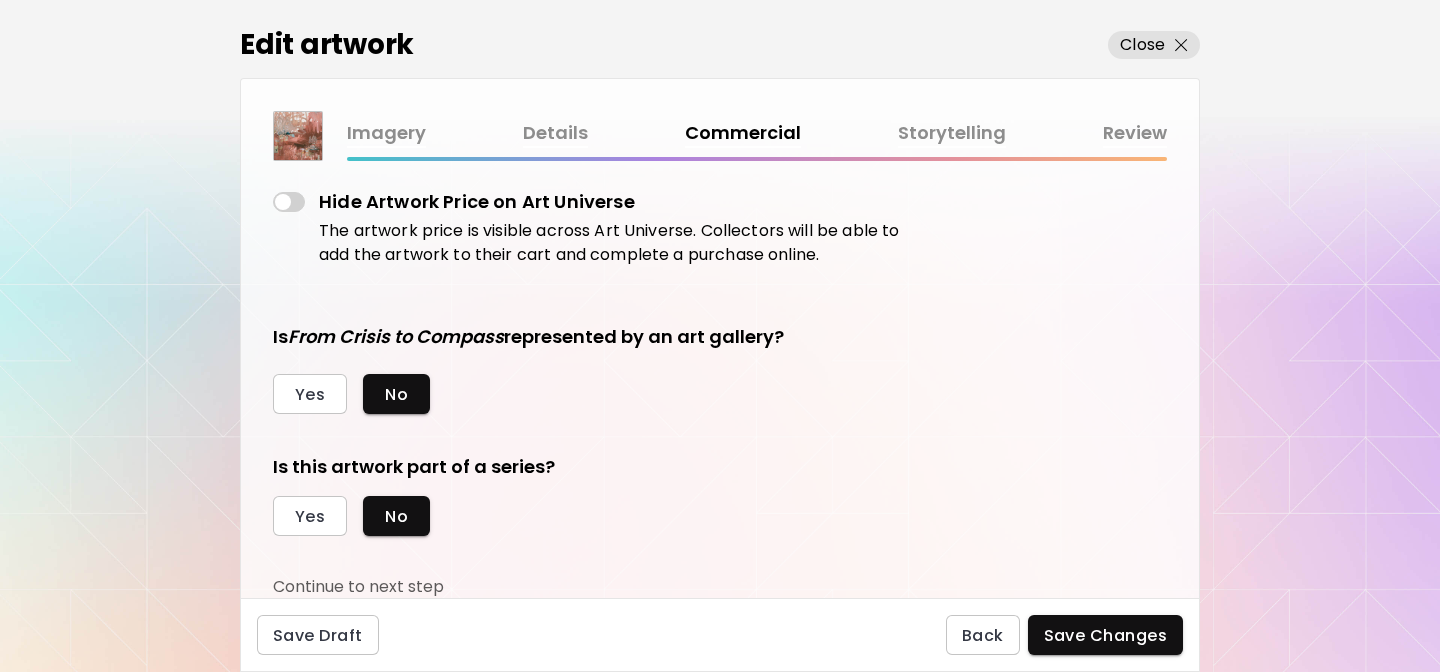 click on "Storytelling" at bounding box center (952, 133) 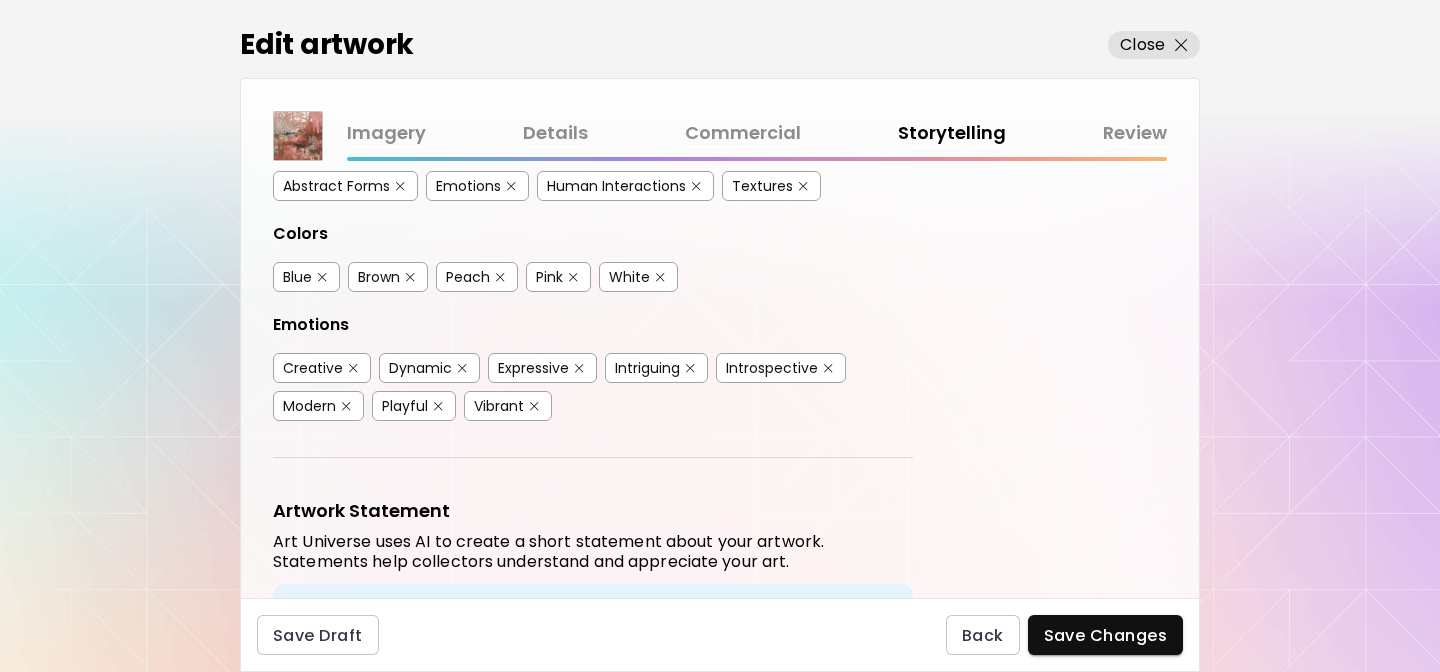 scroll, scrollTop: 607, scrollLeft: 0, axis: vertical 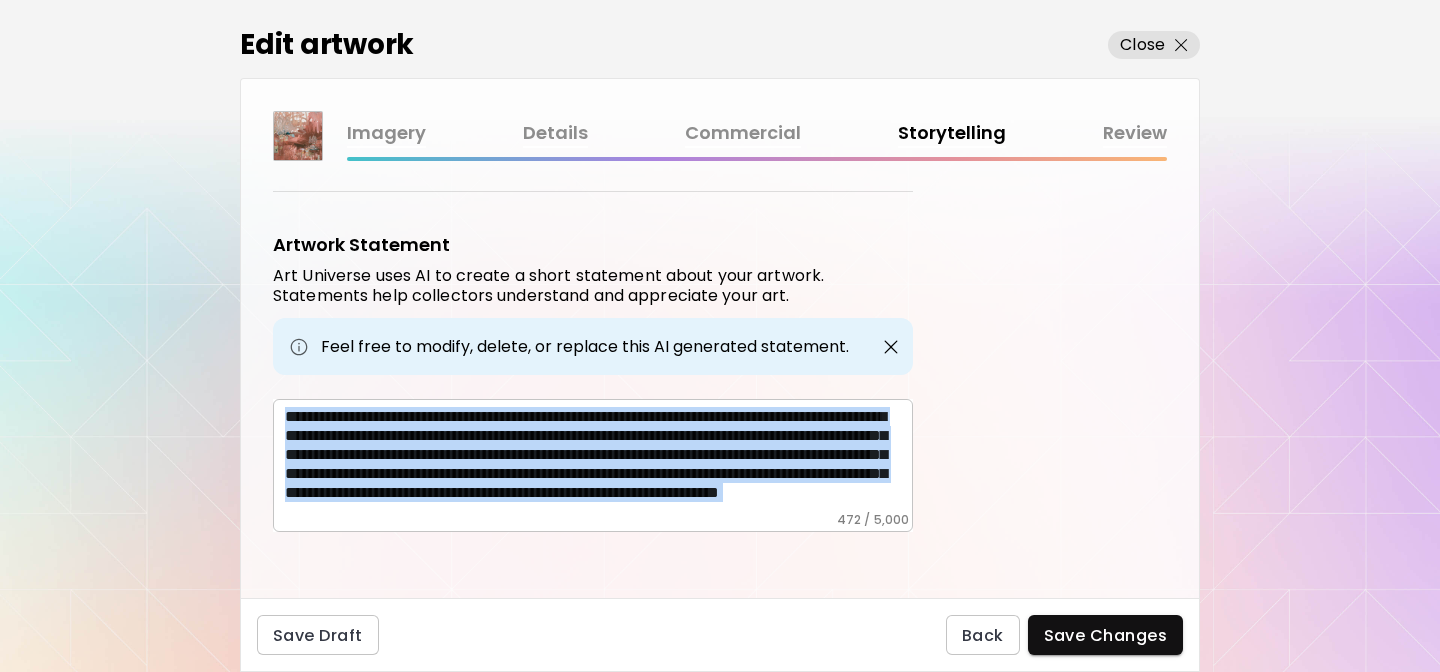 drag, startPoint x: 280, startPoint y: 405, endPoint x: 759, endPoint y: 570, distance: 506.62216 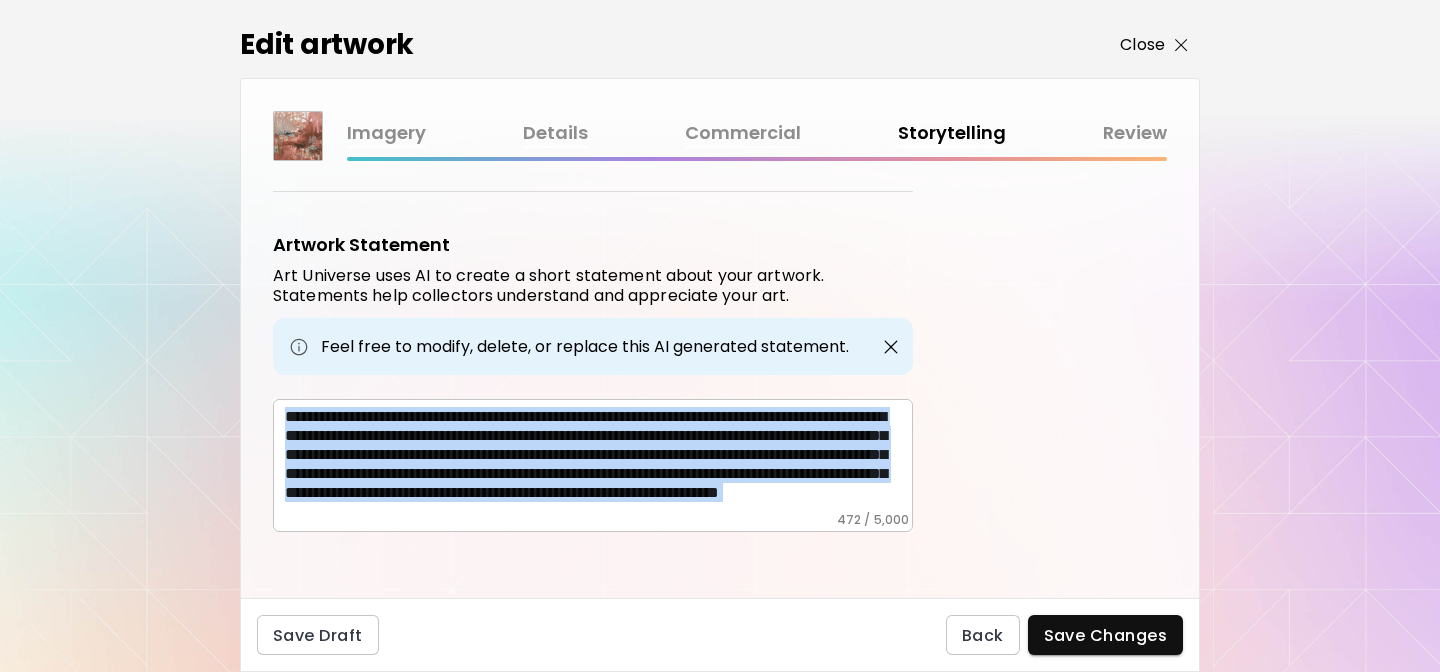 click on "Close" at bounding box center (1142, 45) 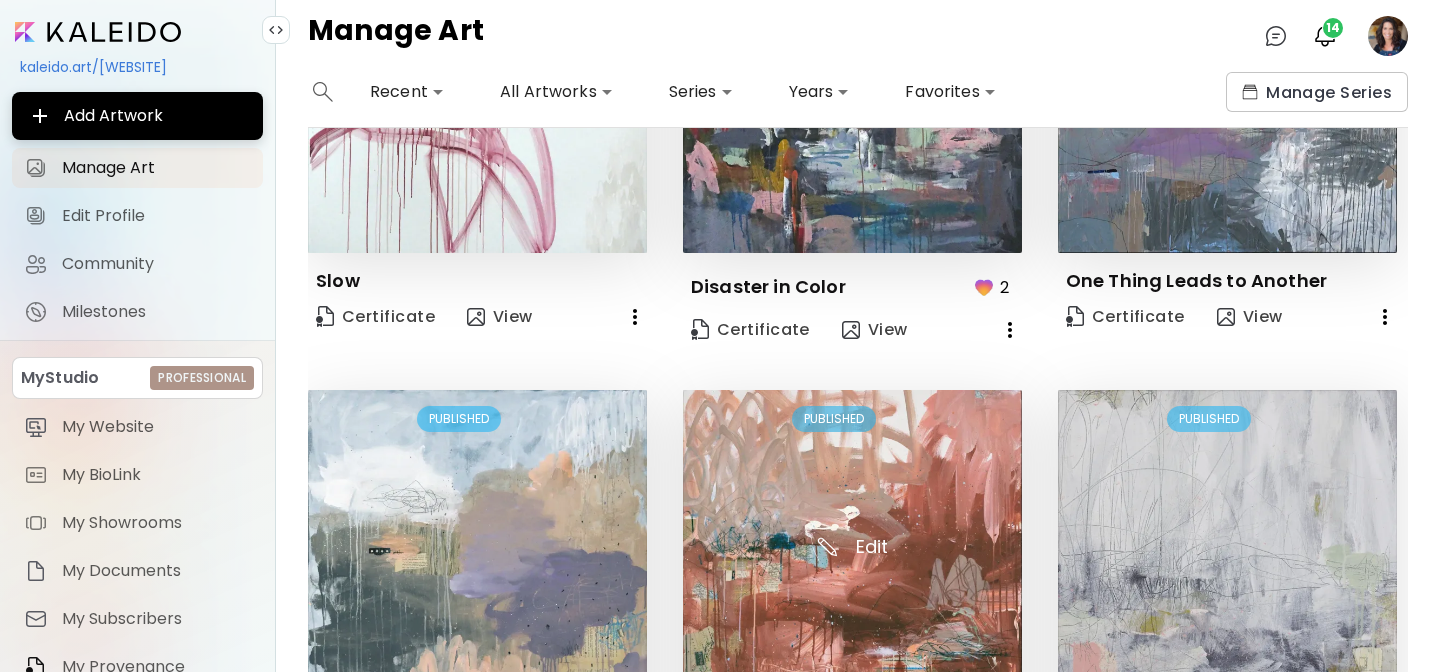 scroll, scrollTop: 1440, scrollLeft: 0, axis: vertical 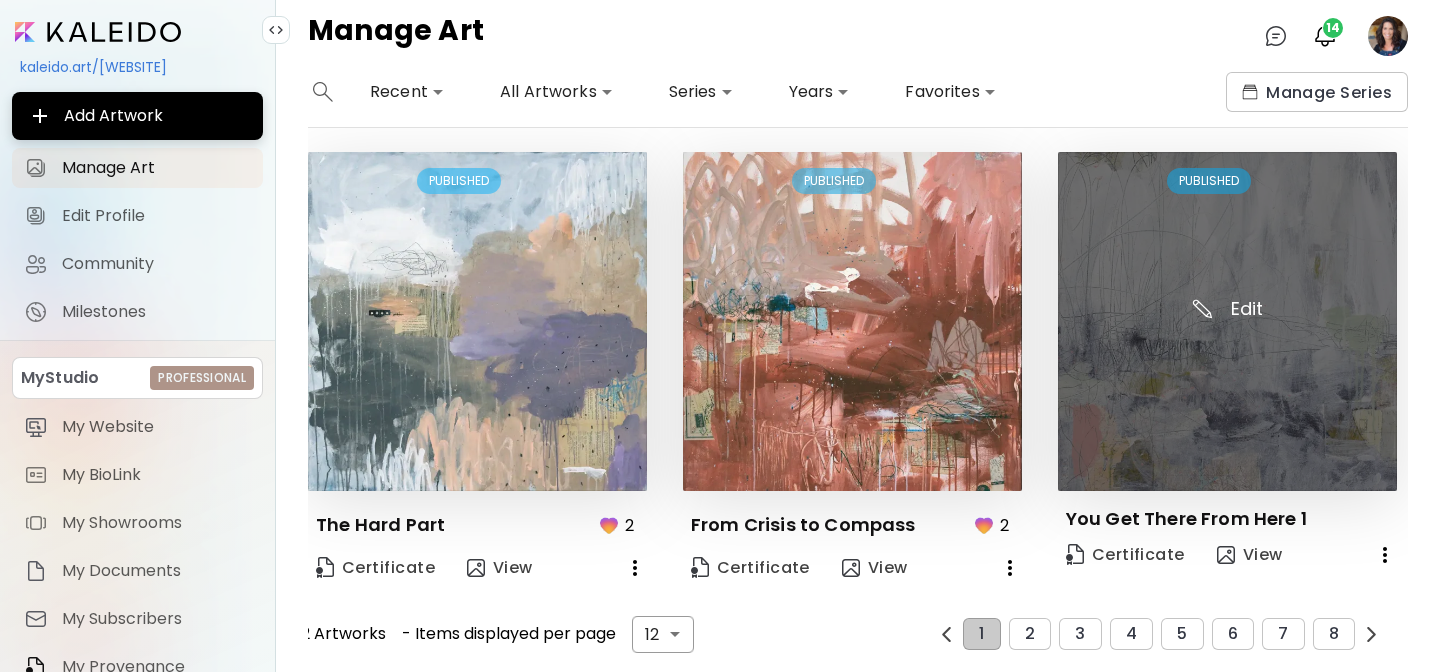click at bounding box center (1227, 321) 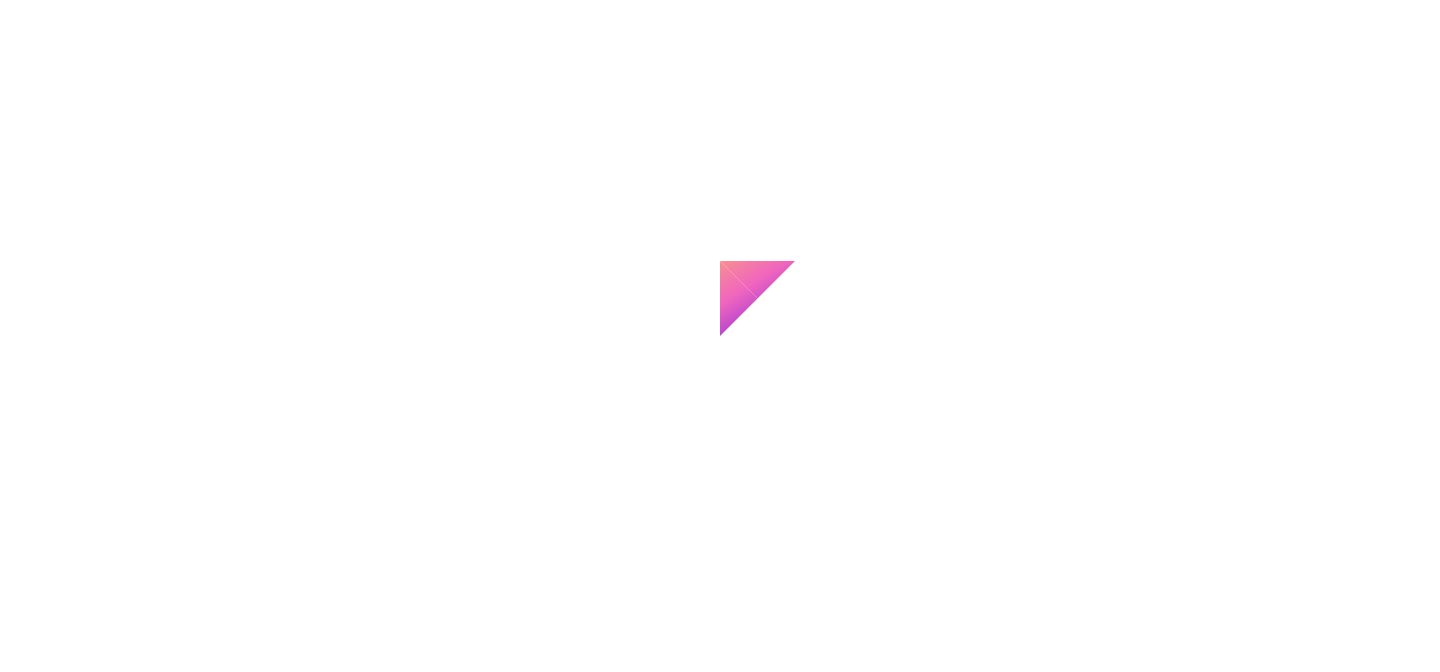 scroll, scrollTop: 0, scrollLeft: 0, axis: both 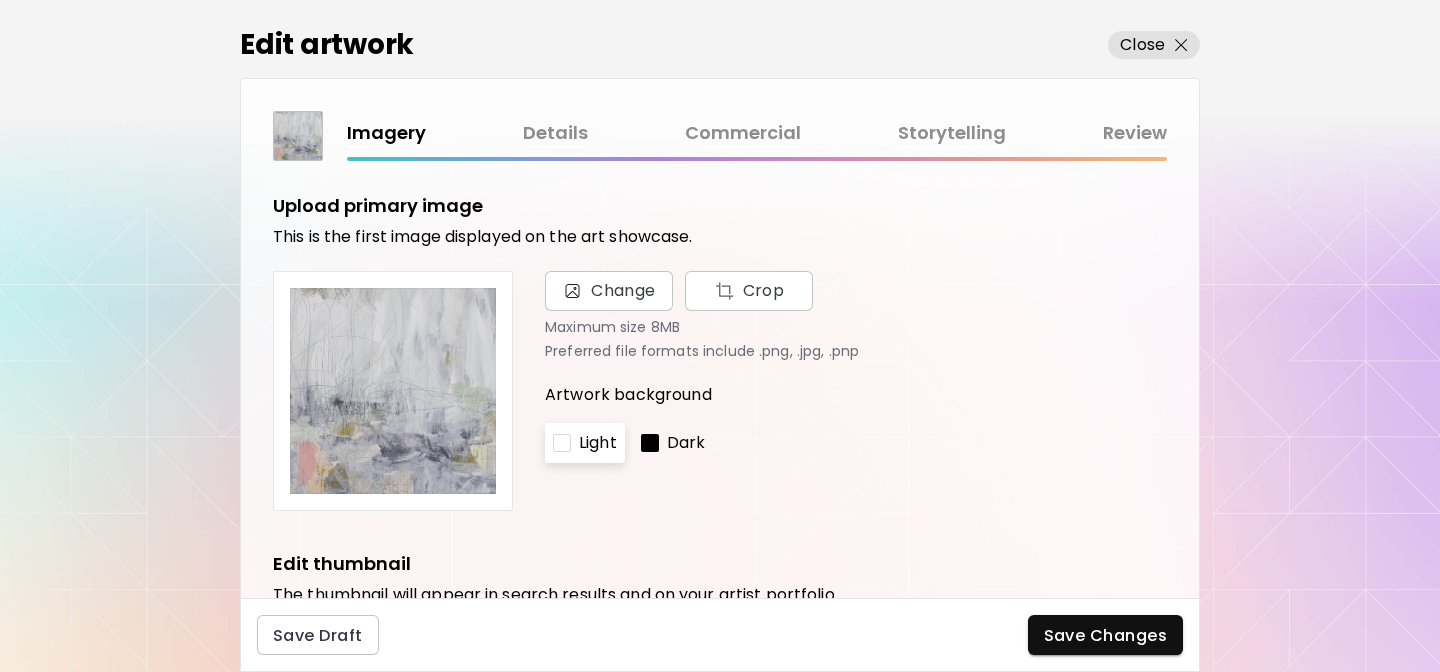 click on "Commercial" at bounding box center [743, 133] 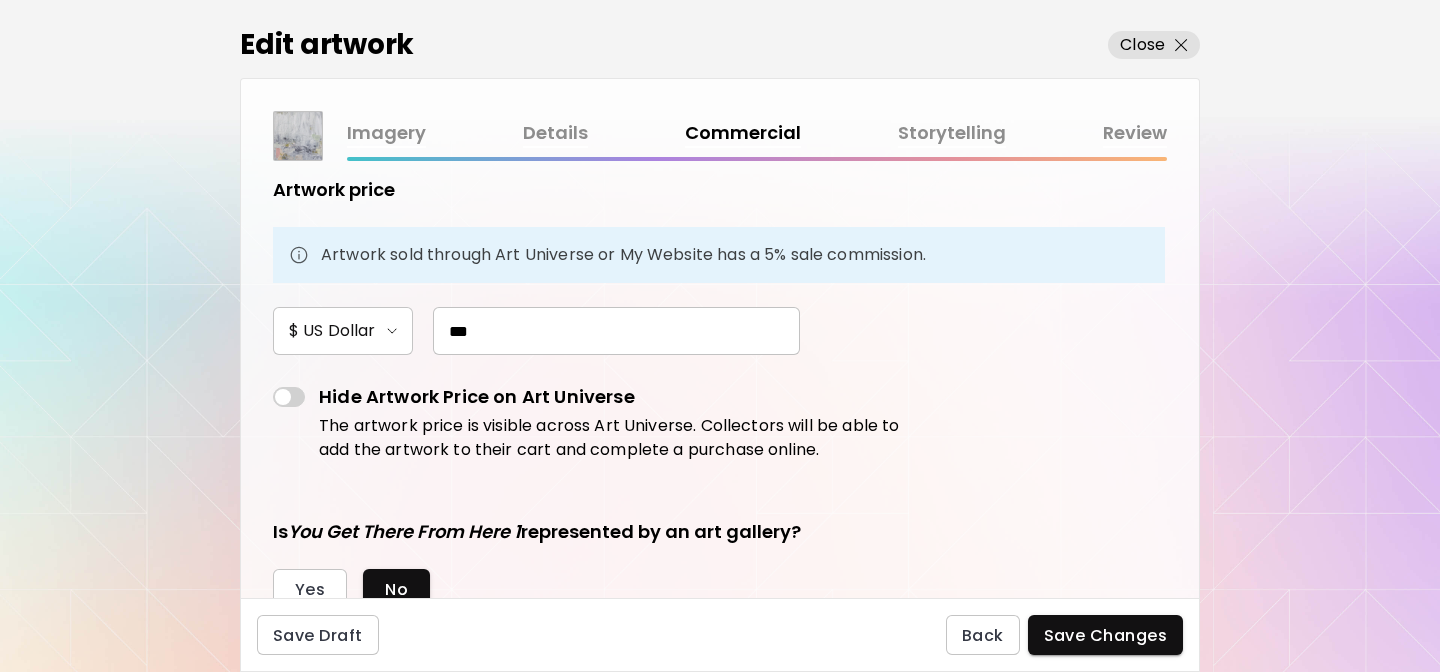 scroll, scrollTop: 259, scrollLeft: 0, axis: vertical 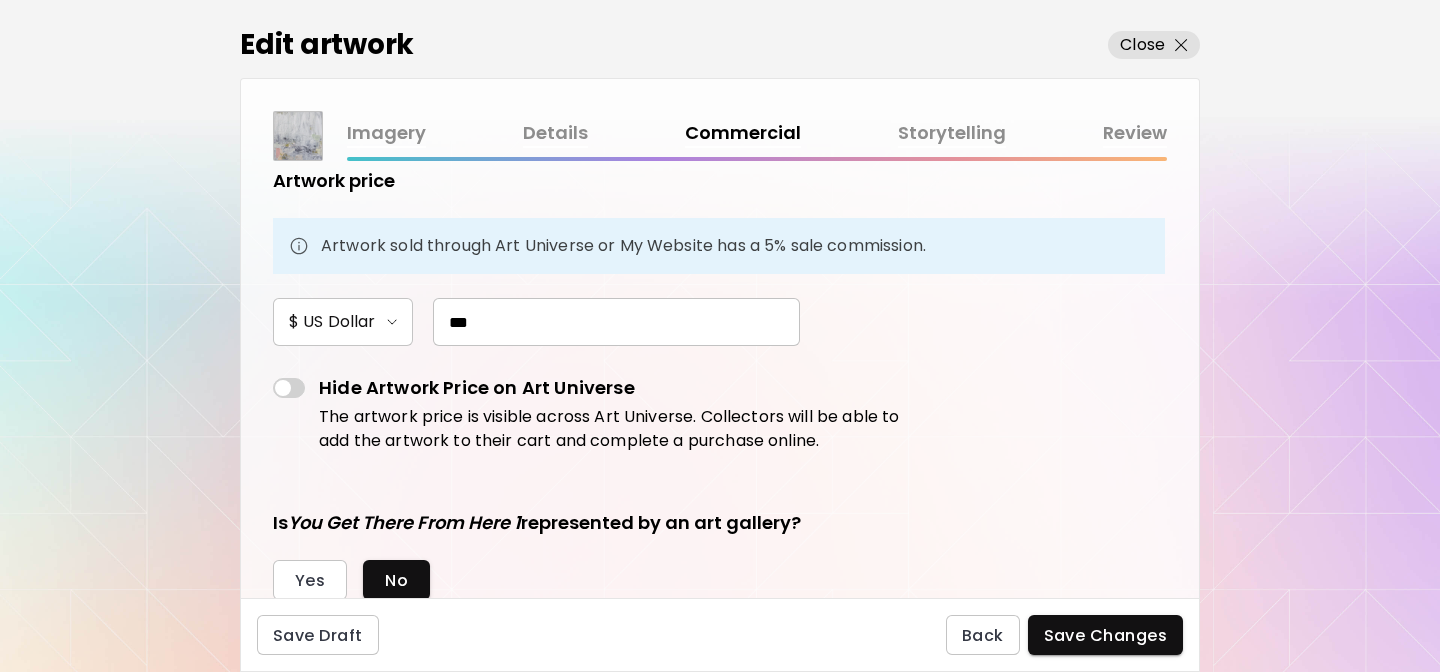 click on "Storytelling" at bounding box center (952, 133) 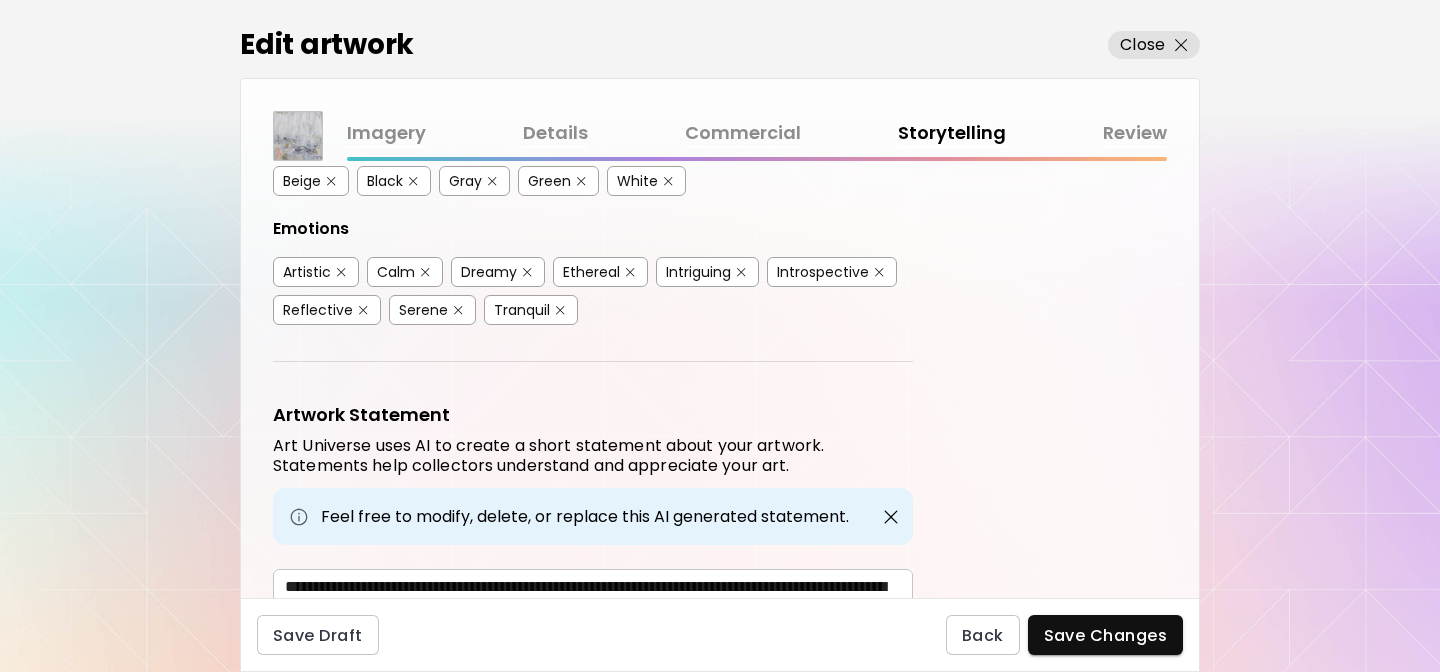 scroll, scrollTop: 471, scrollLeft: 0, axis: vertical 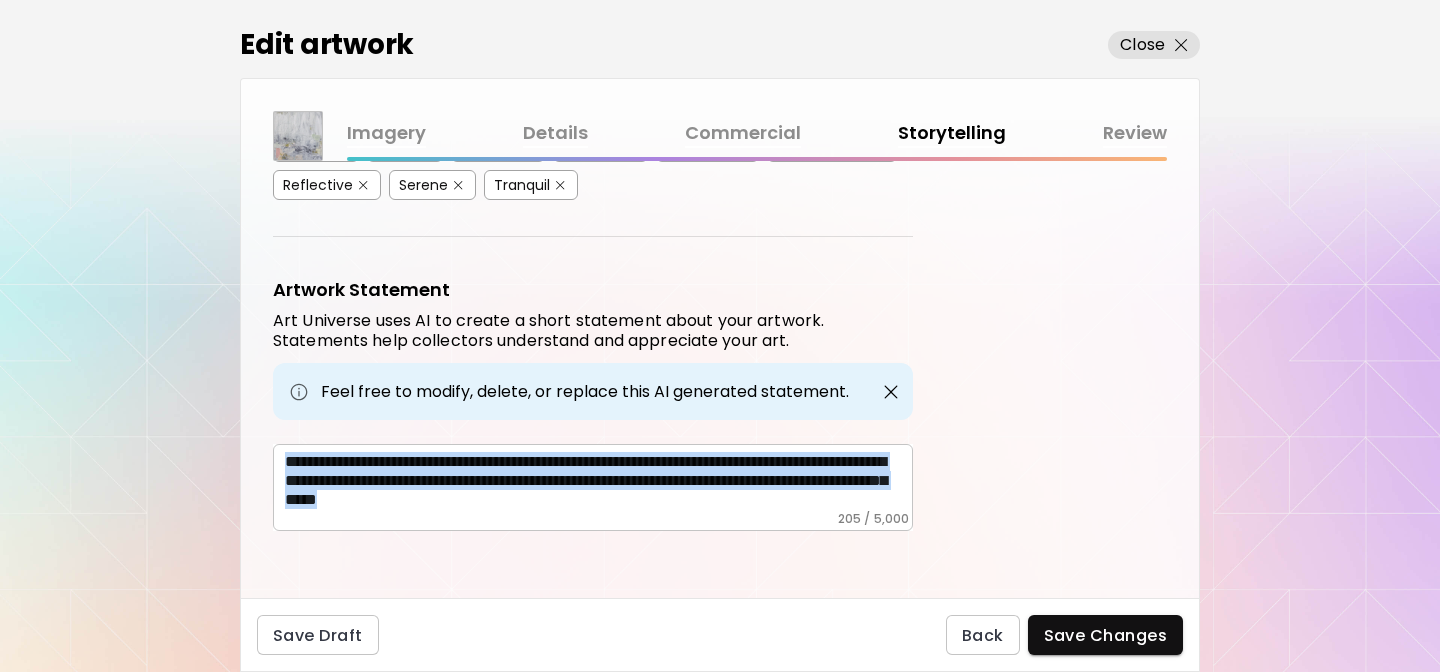 drag, startPoint x: 284, startPoint y: 456, endPoint x: 807, endPoint y: 525, distance: 527.532 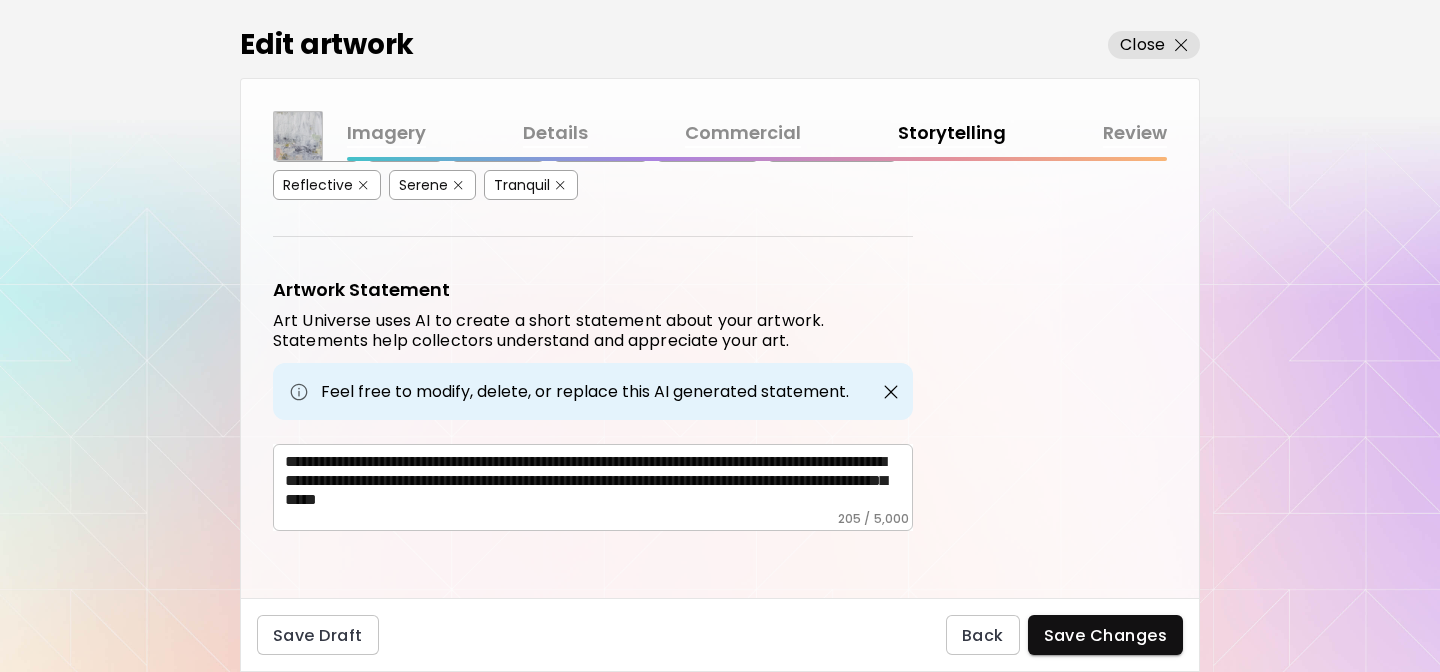 click on "Details" at bounding box center (555, 133) 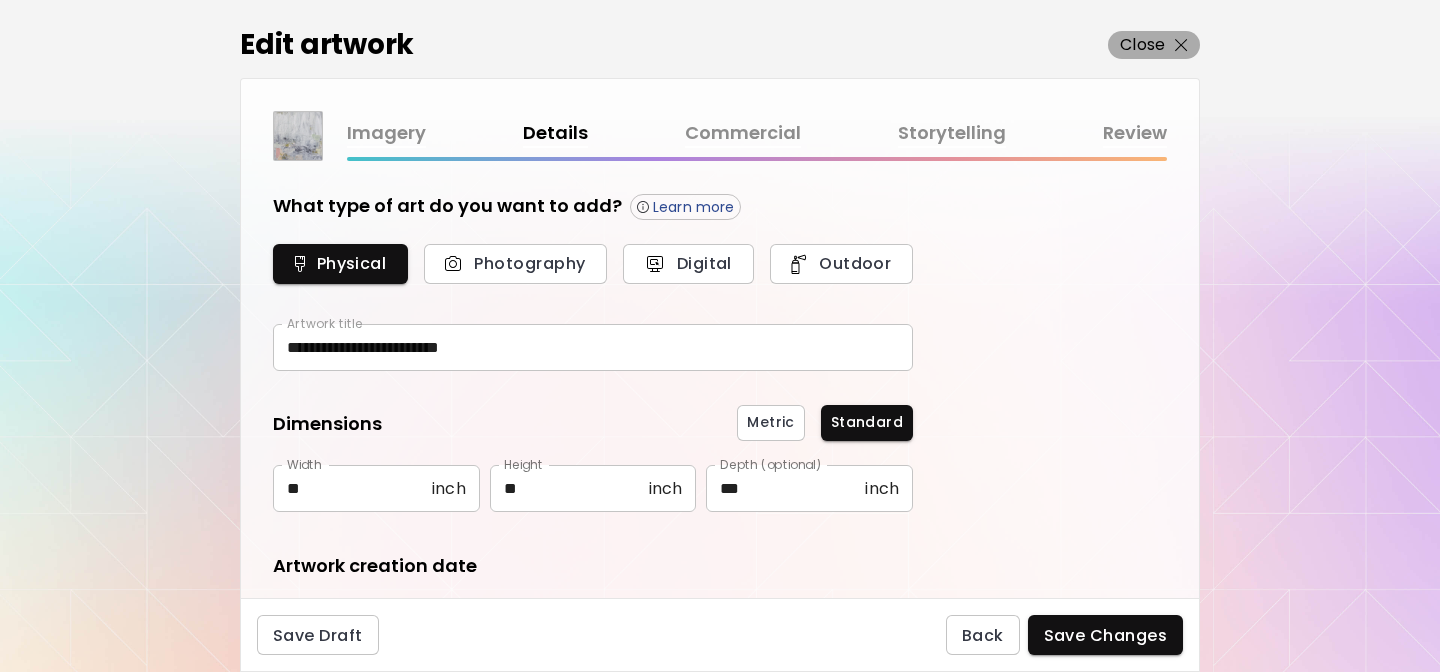 click on "Close" at bounding box center (1142, 45) 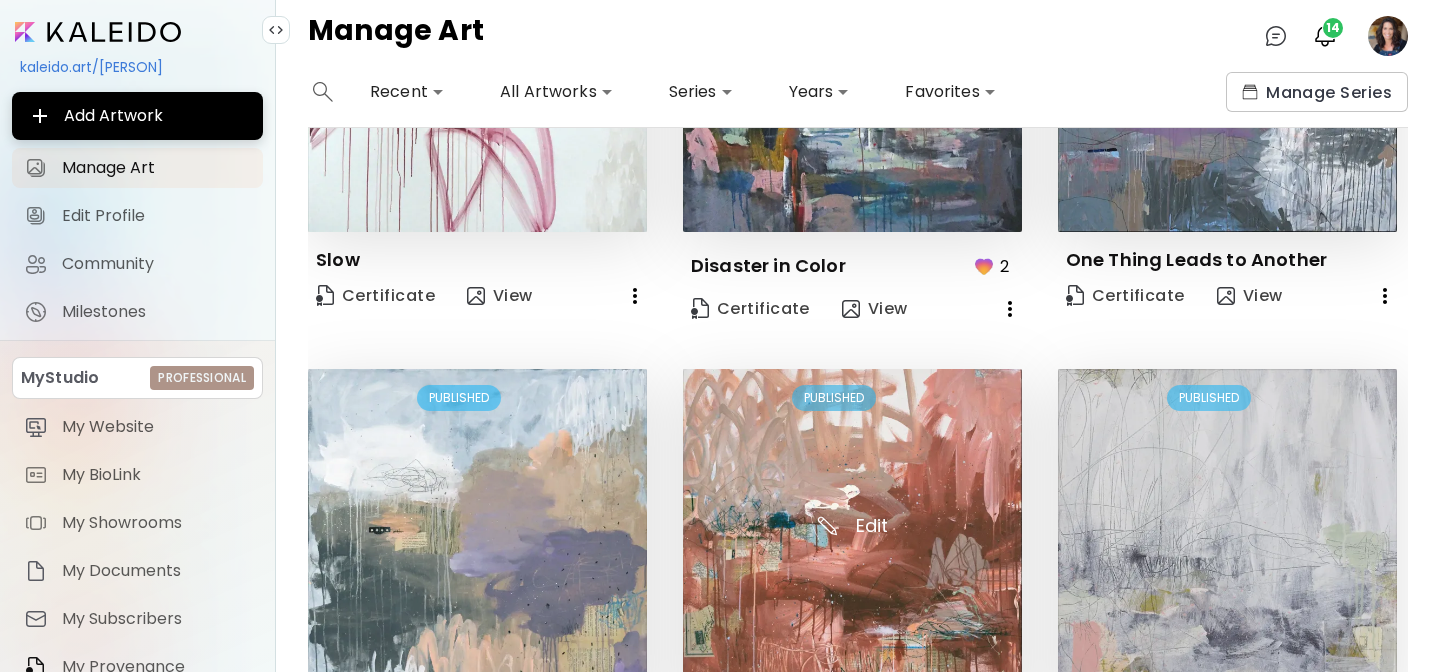scroll, scrollTop: 1440, scrollLeft: 0, axis: vertical 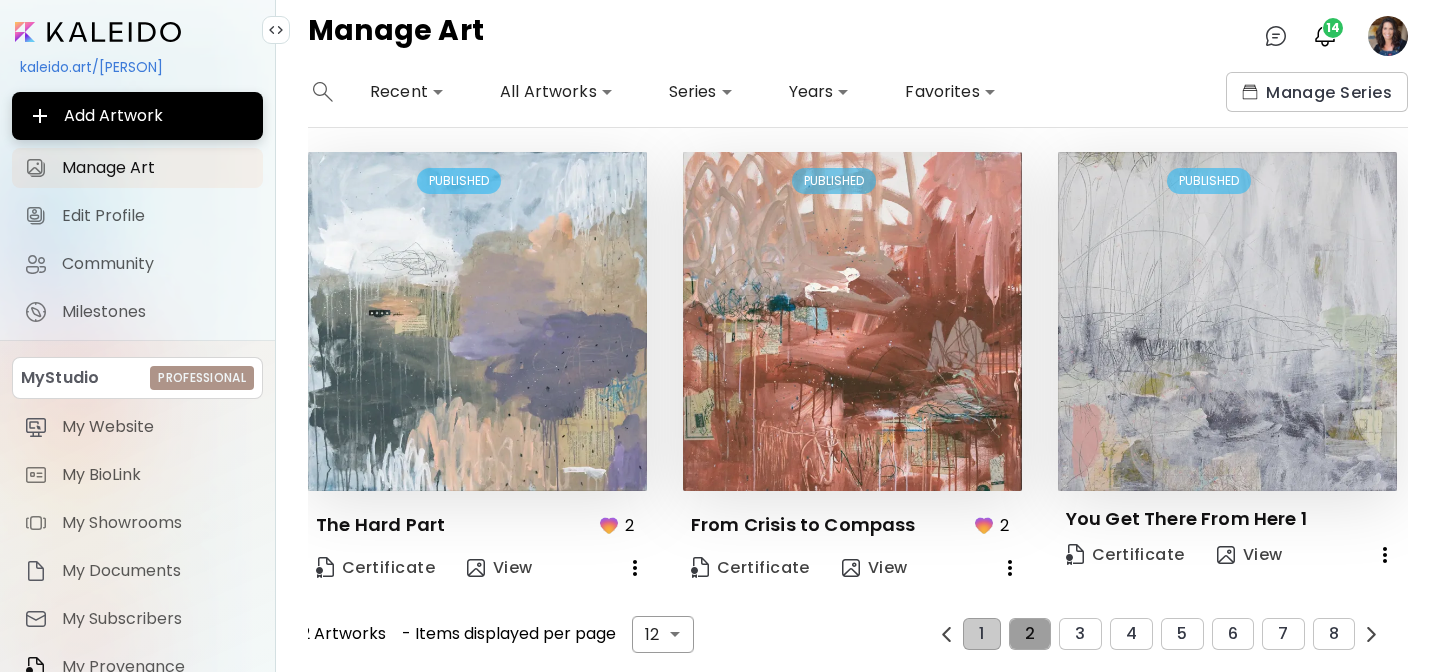 click on "2" at bounding box center (1030, 634) 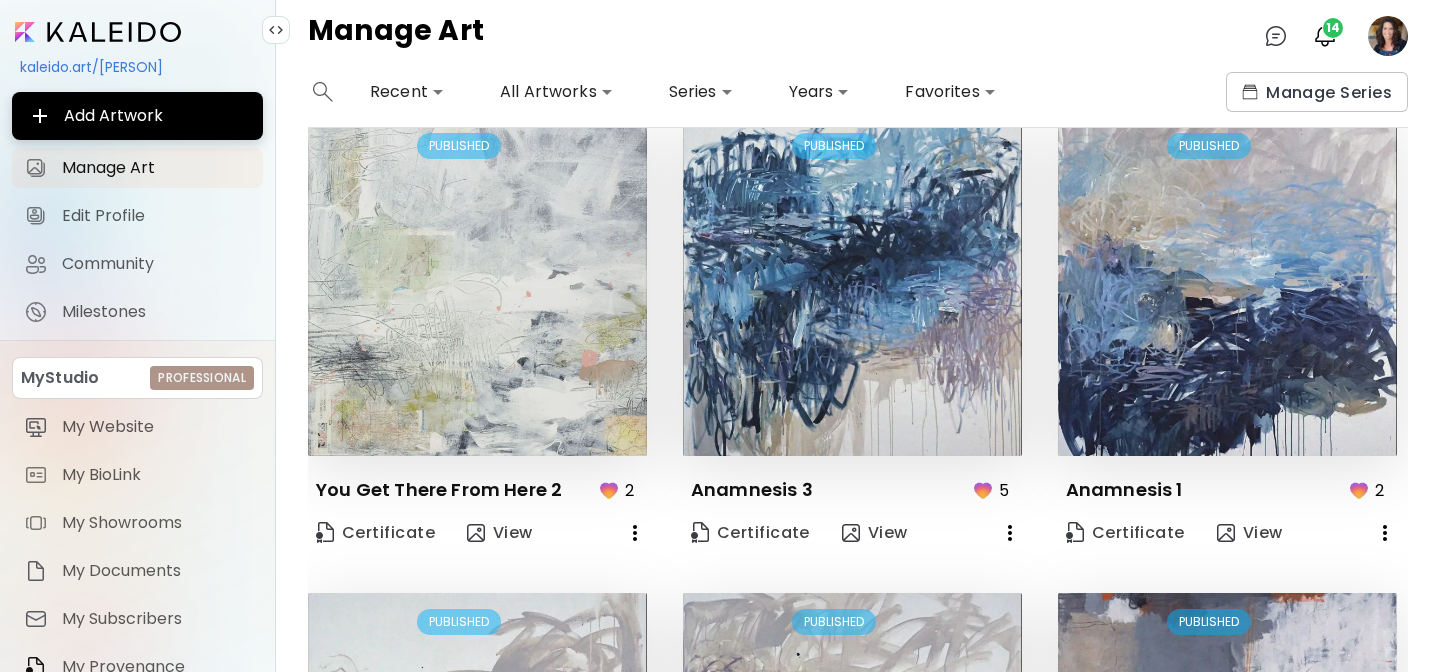 scroll, scrollTop: 0, scrollLeft: 0, axis: both 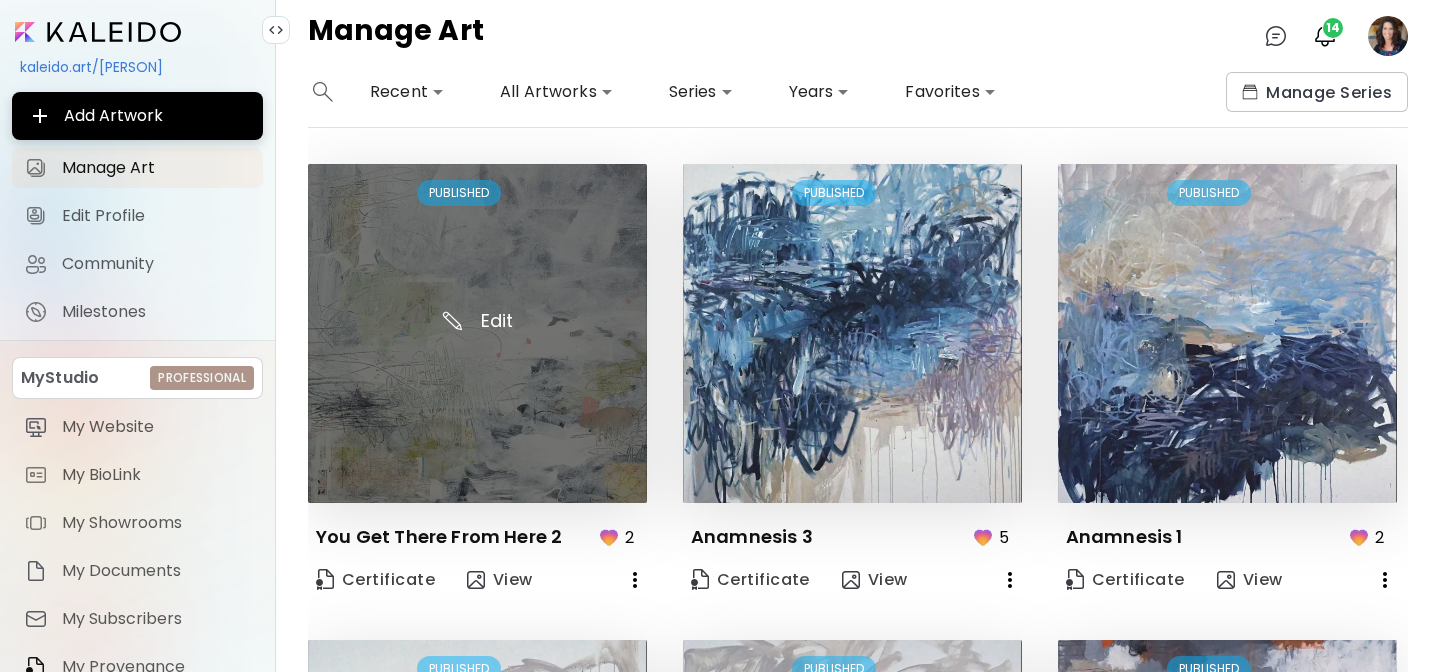 click at bounding box center [477, 333] 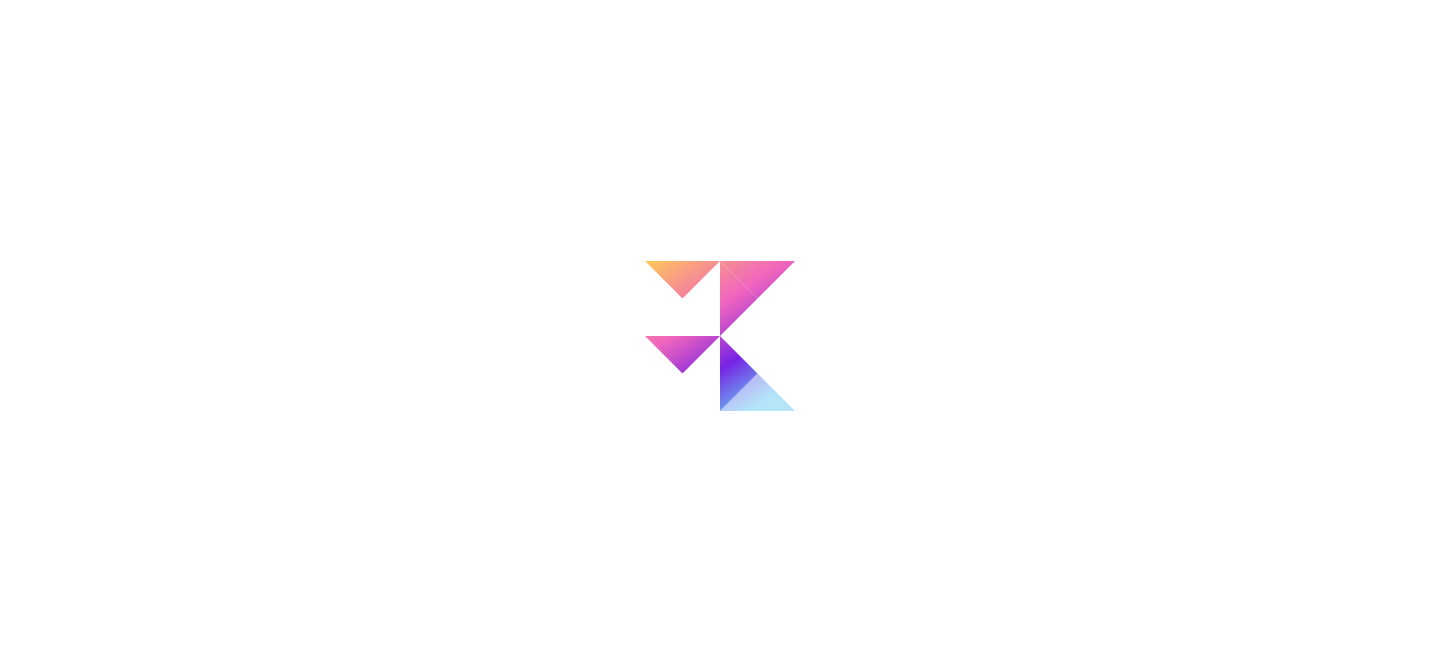 scroll, scrollTop: 0, scrollLeft: 0, axis: both 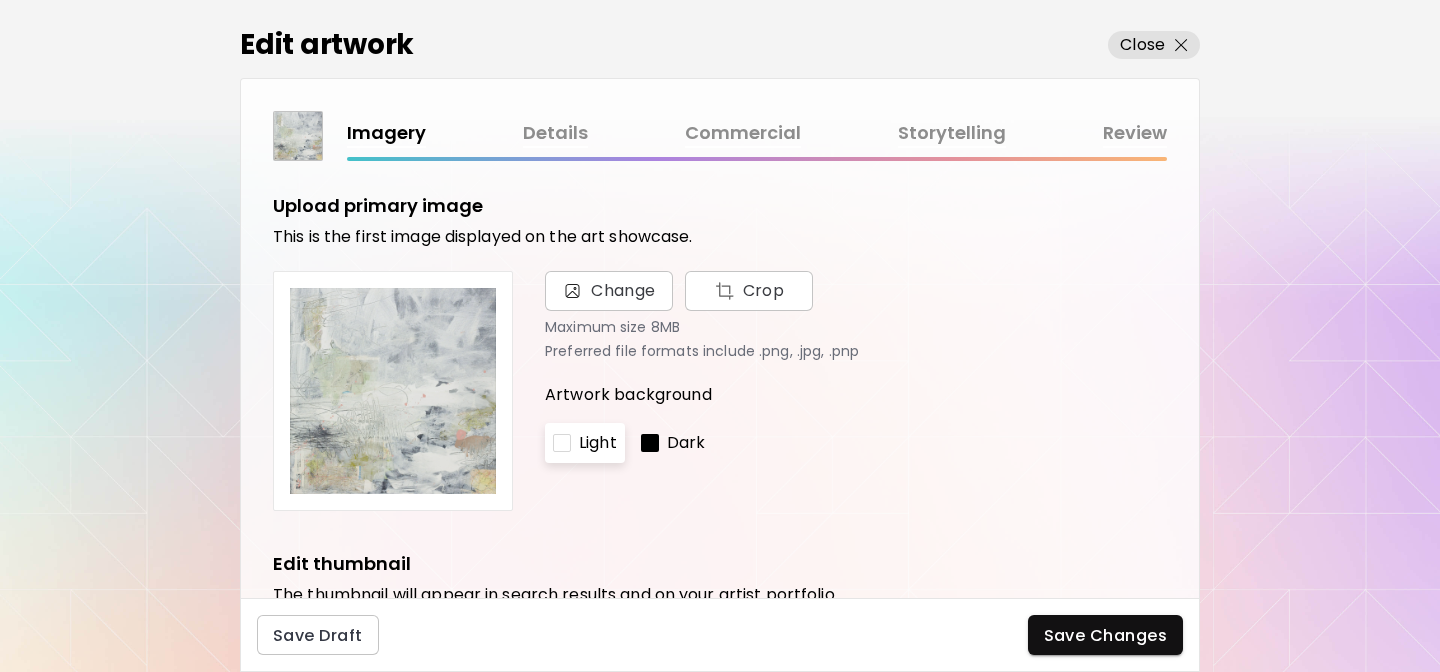 click on "Details" at bounding box center (555, 133) 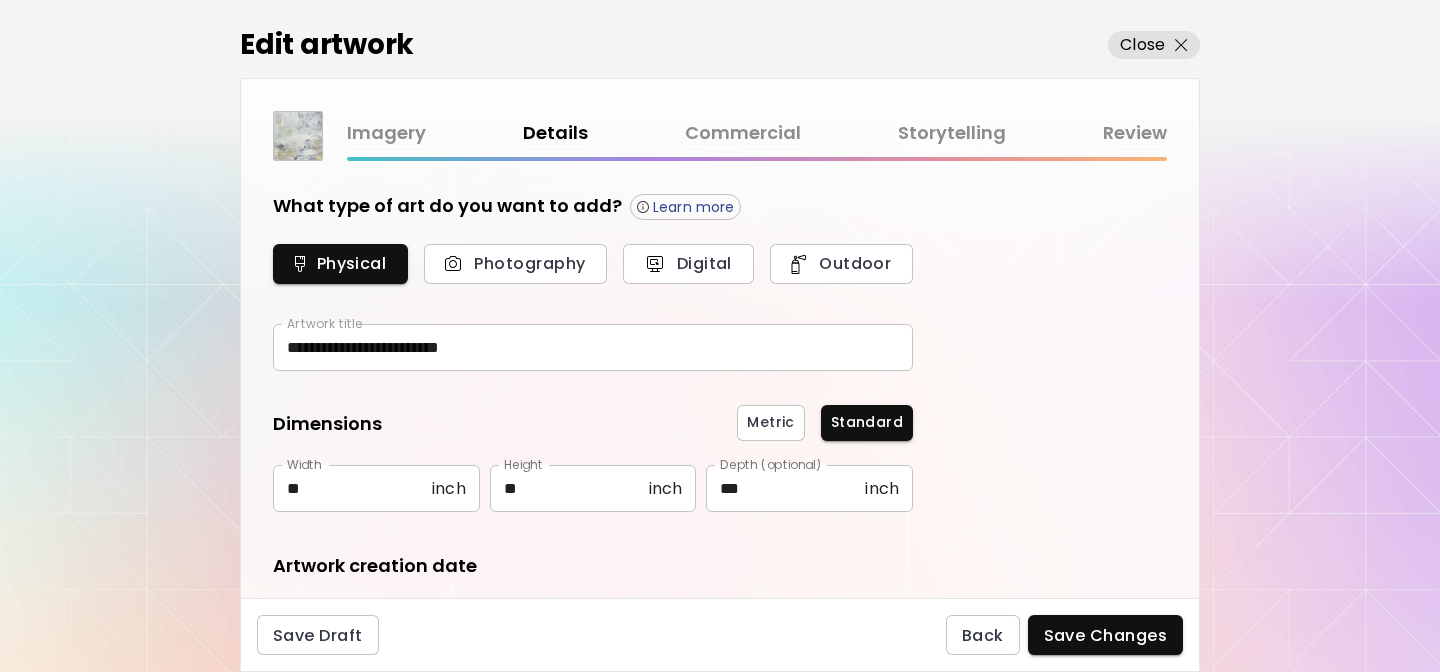 click on "Storytelling" at bounding box center [952, 133] 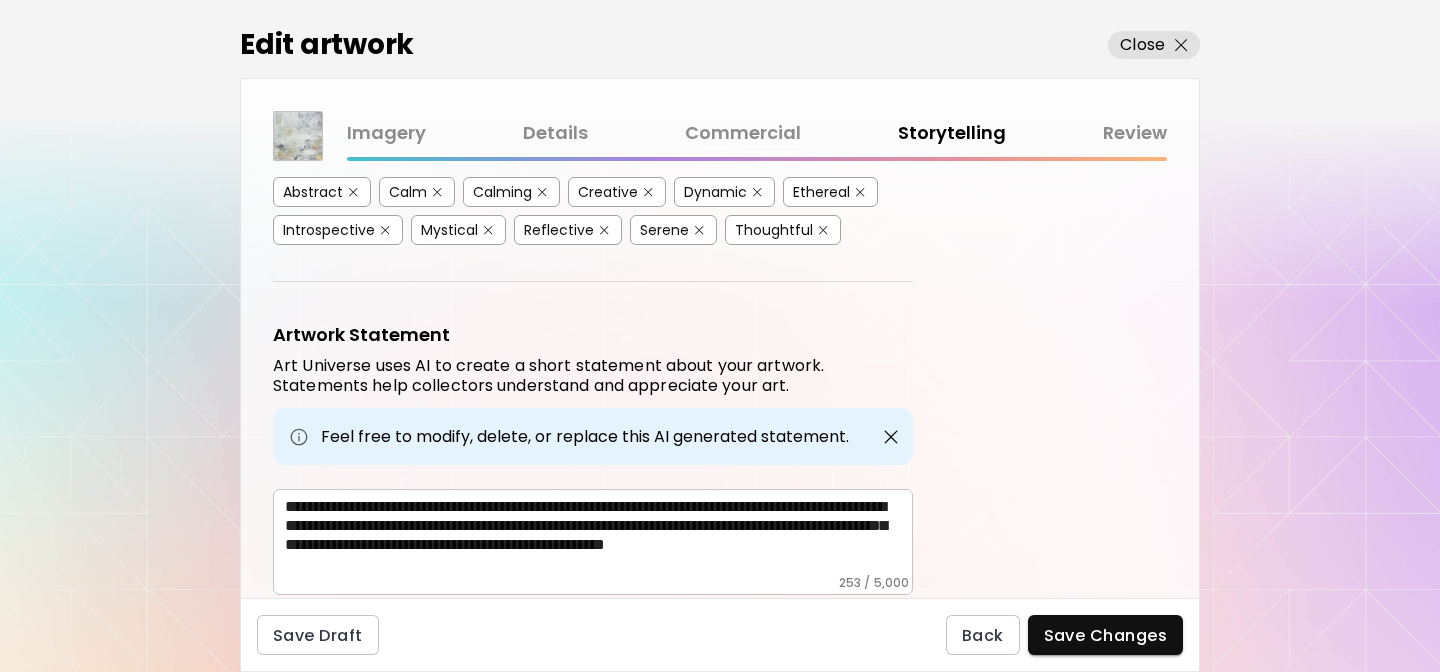 scroll, scrollTop: 429, scrollLeft: 0, axis: vertical 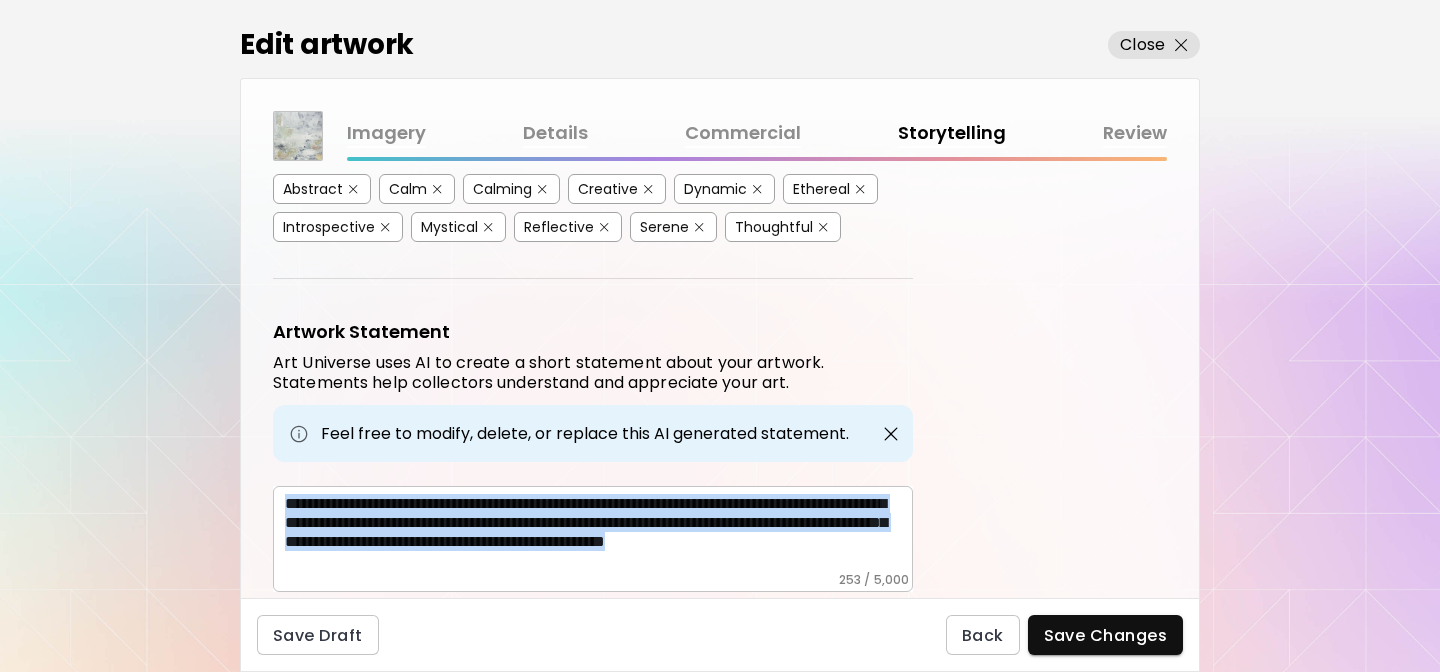 drag, startPoint x: 277, startPoint y: 493, endPoint x: 599, endPoint y: 570, distance: 331.07855 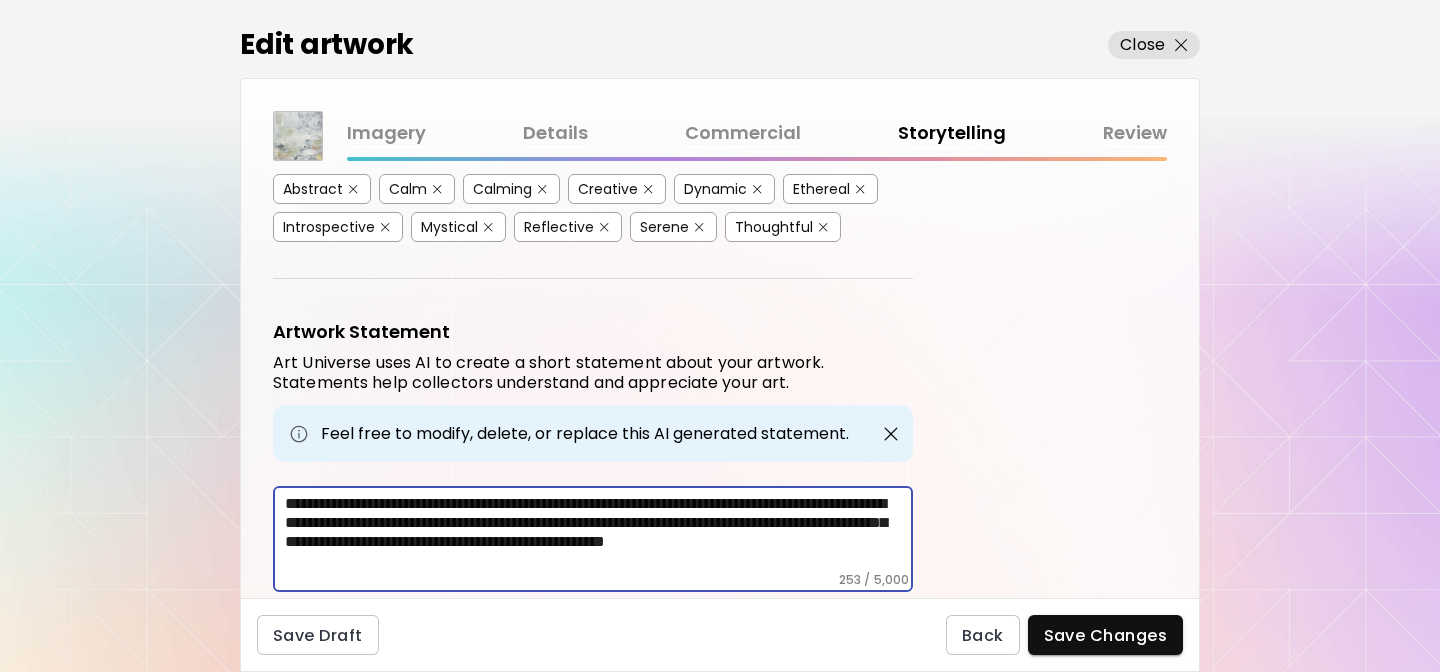 drag, startPoint x: 579, startPoint y: 563, endPoint x: 253, endPoint y: 480, distance: 336.40005 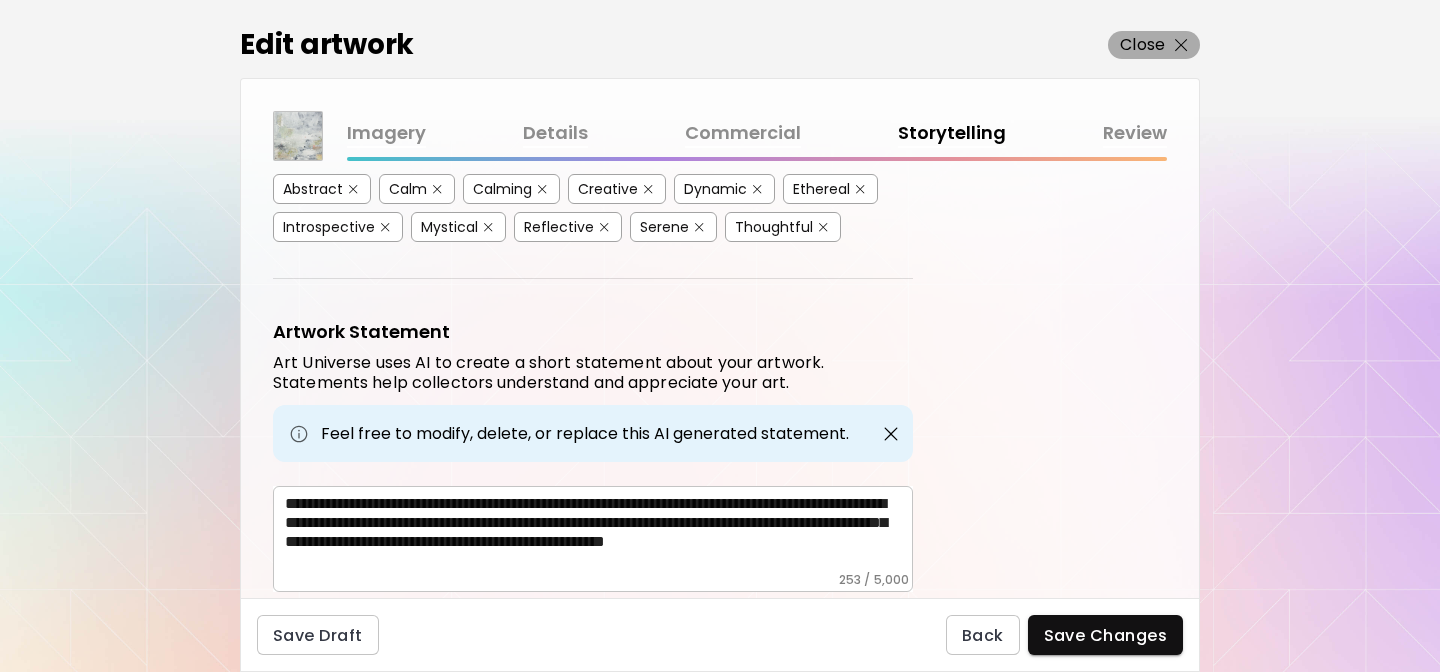 click on "Close" at bounding box center (1142, 45) 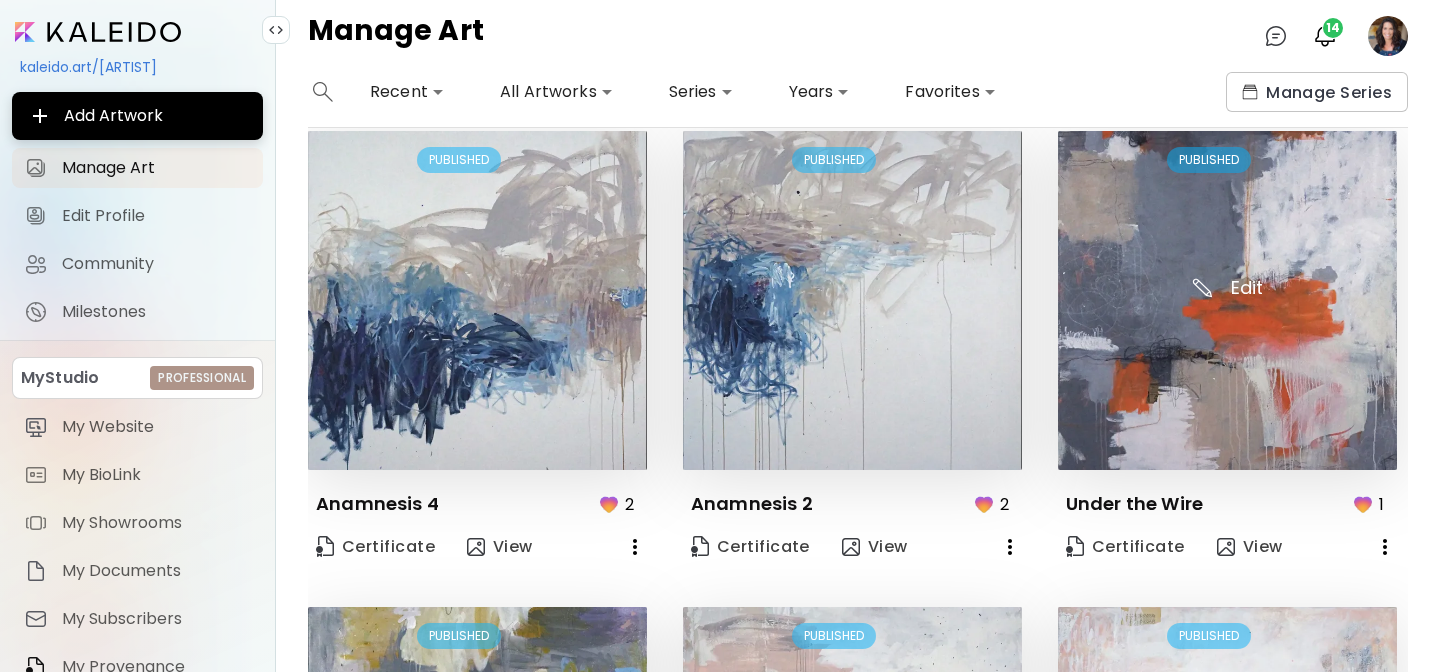 scroll, scrollTop: 525, scrollLeft: 0, axis: vertical 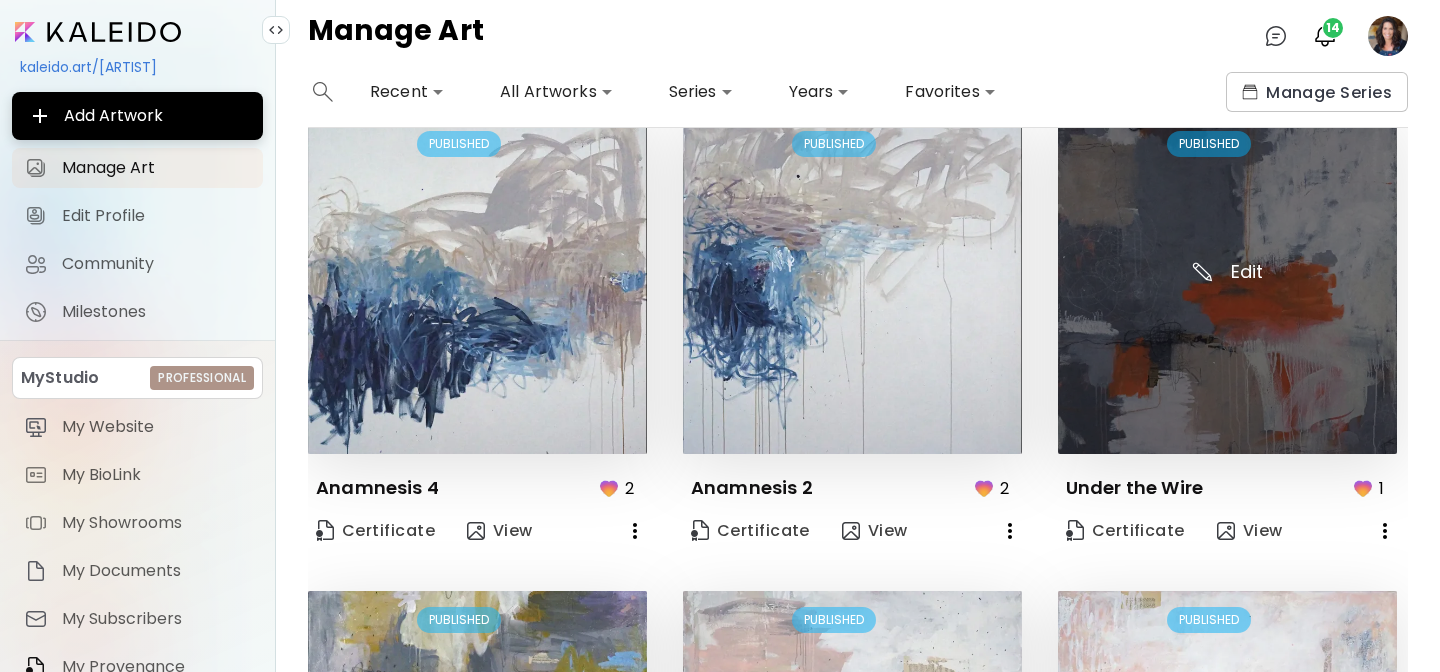click at bounding box center (1227, 284) 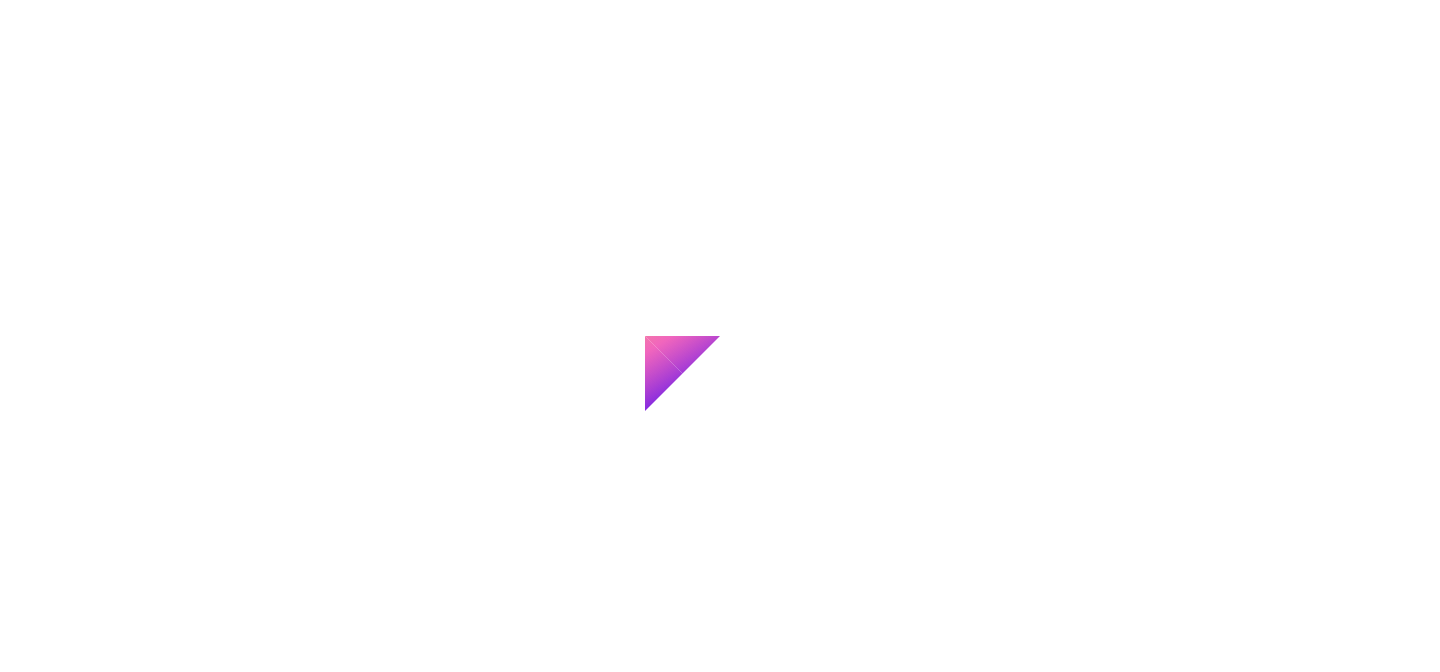 scroll, scrollTop: 0, scrollLeft: 0, axis: both 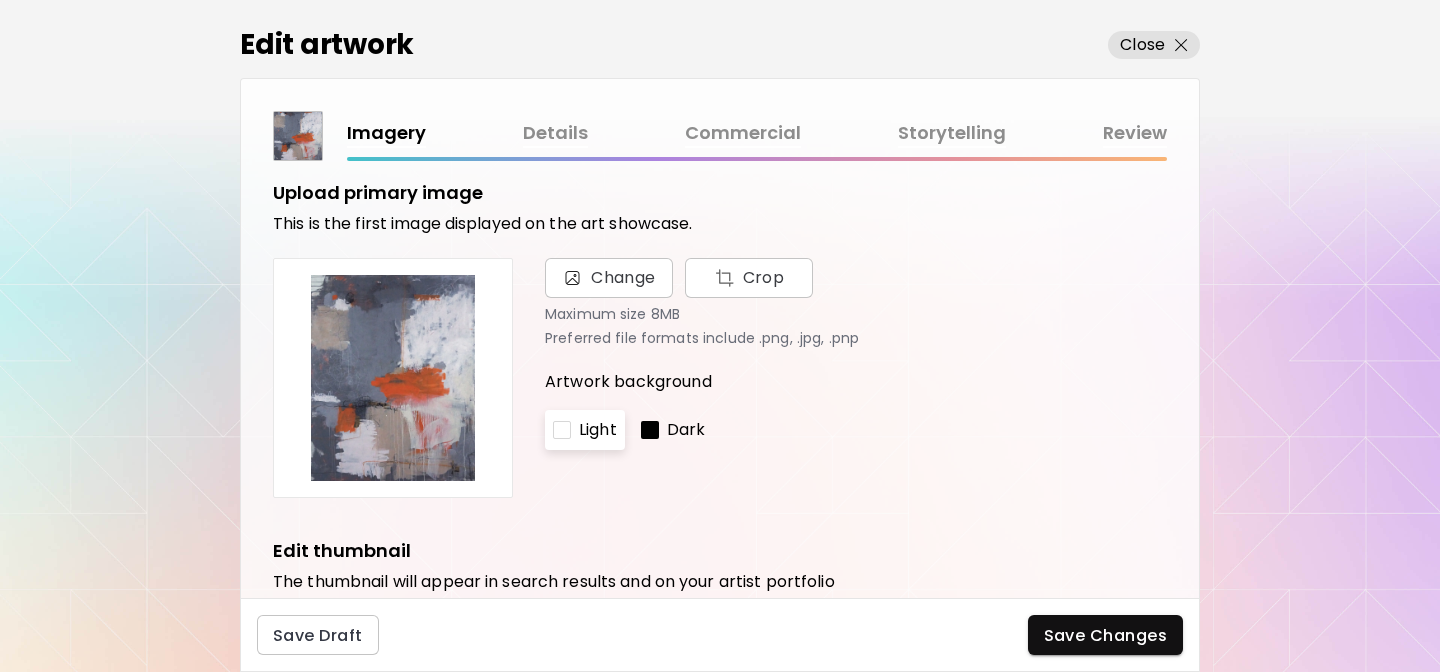 click on "Commercial" at bounding box center (743, 133) 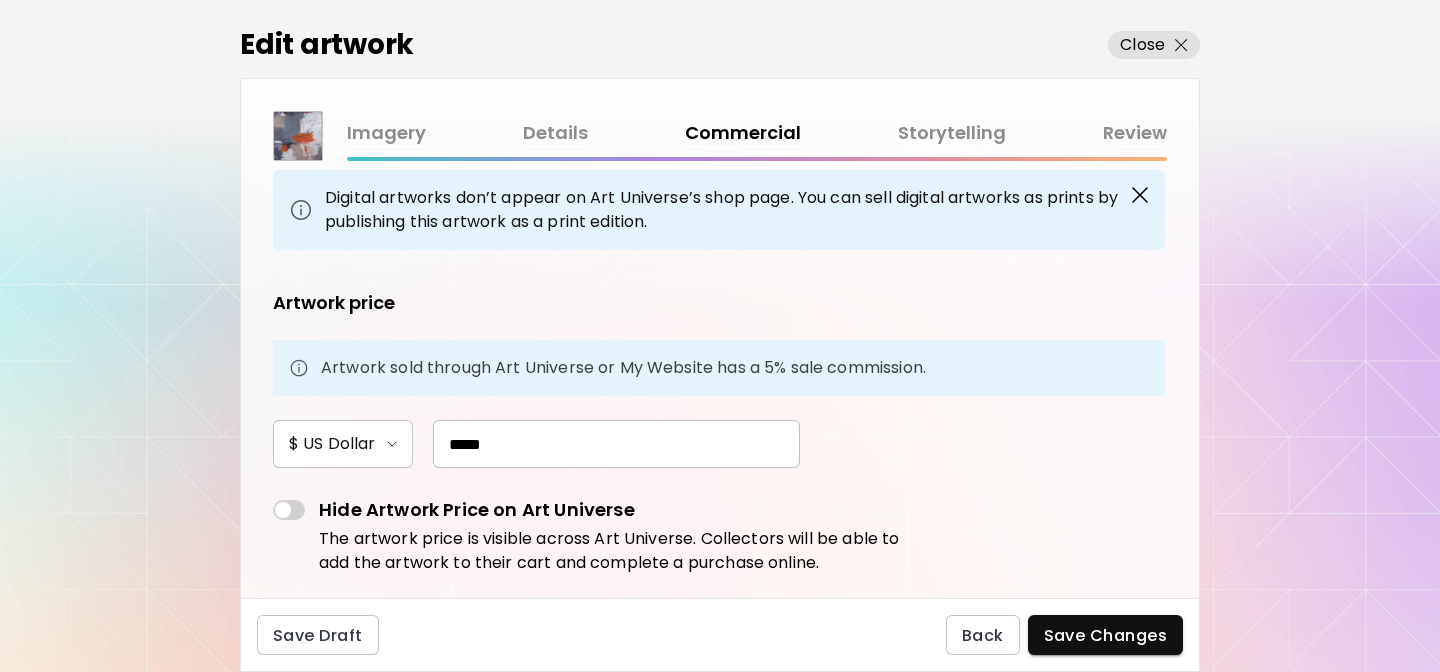scroll, scrollTop: 138, scrollLeft: 0, axis: vertical 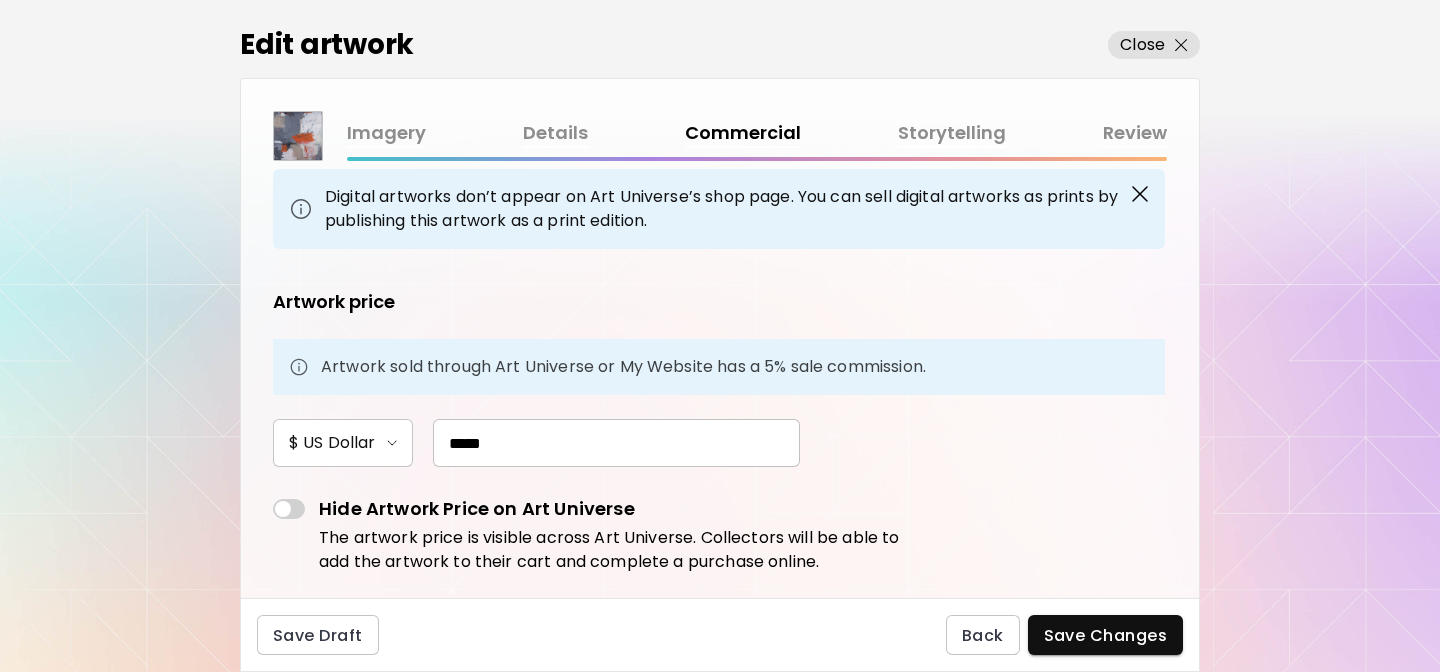 click on "Storytelling" at bounding box center (952, 133) 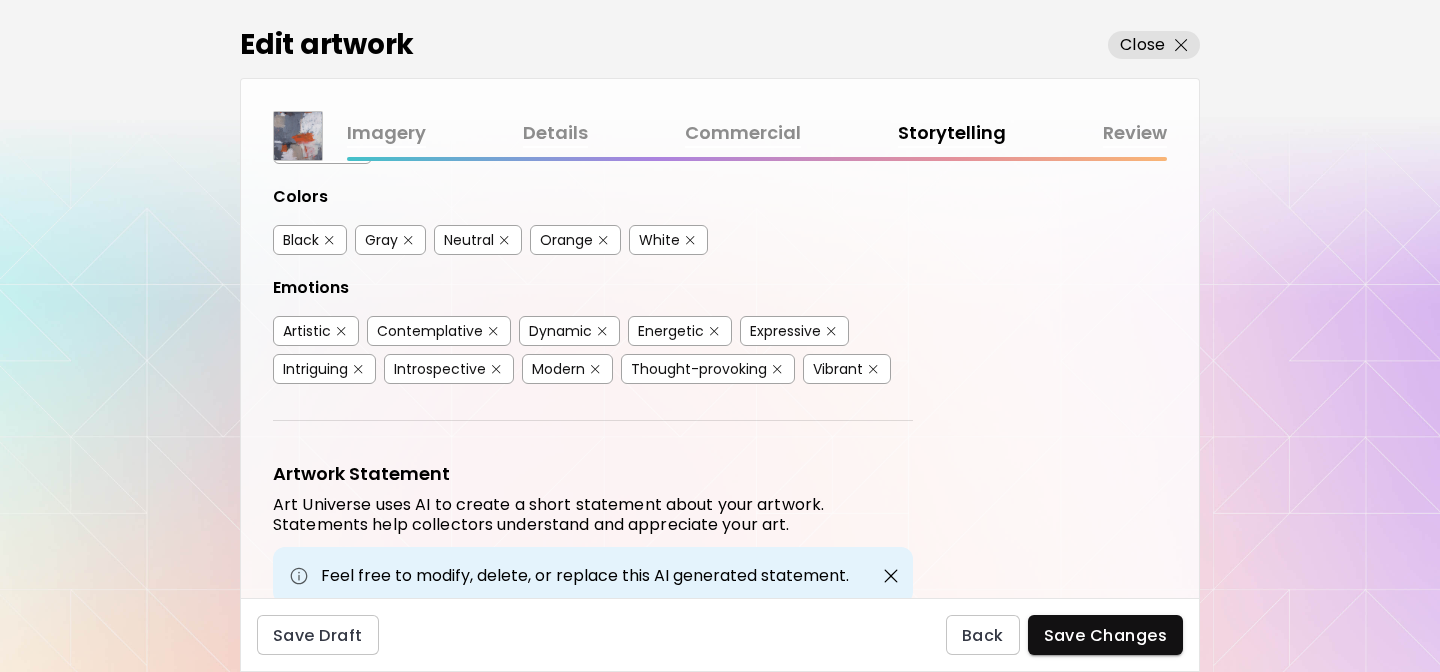scroll, scrollTop: 645, scrollLeft: 0, axis: vertical 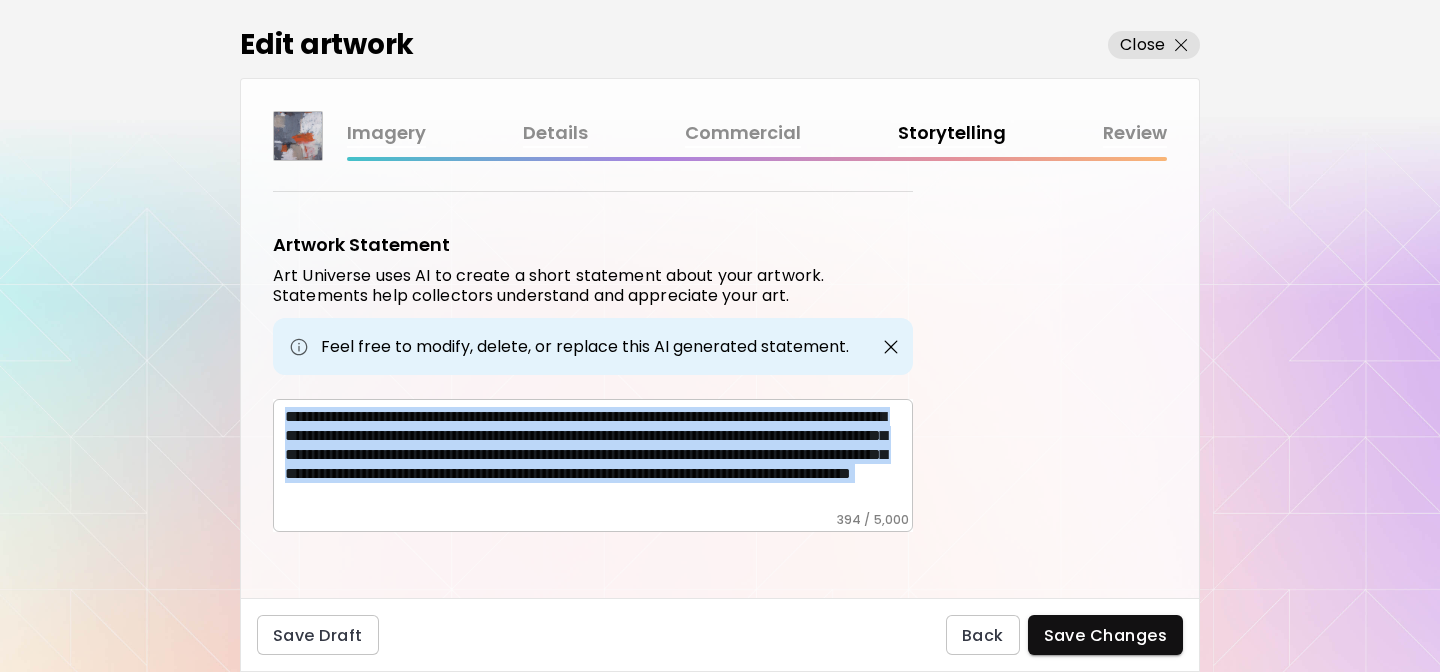 drag, startPoint x: 276, startPoint y: 408, endPoint x: 448, endPoint y: 546, distance: 220.51758 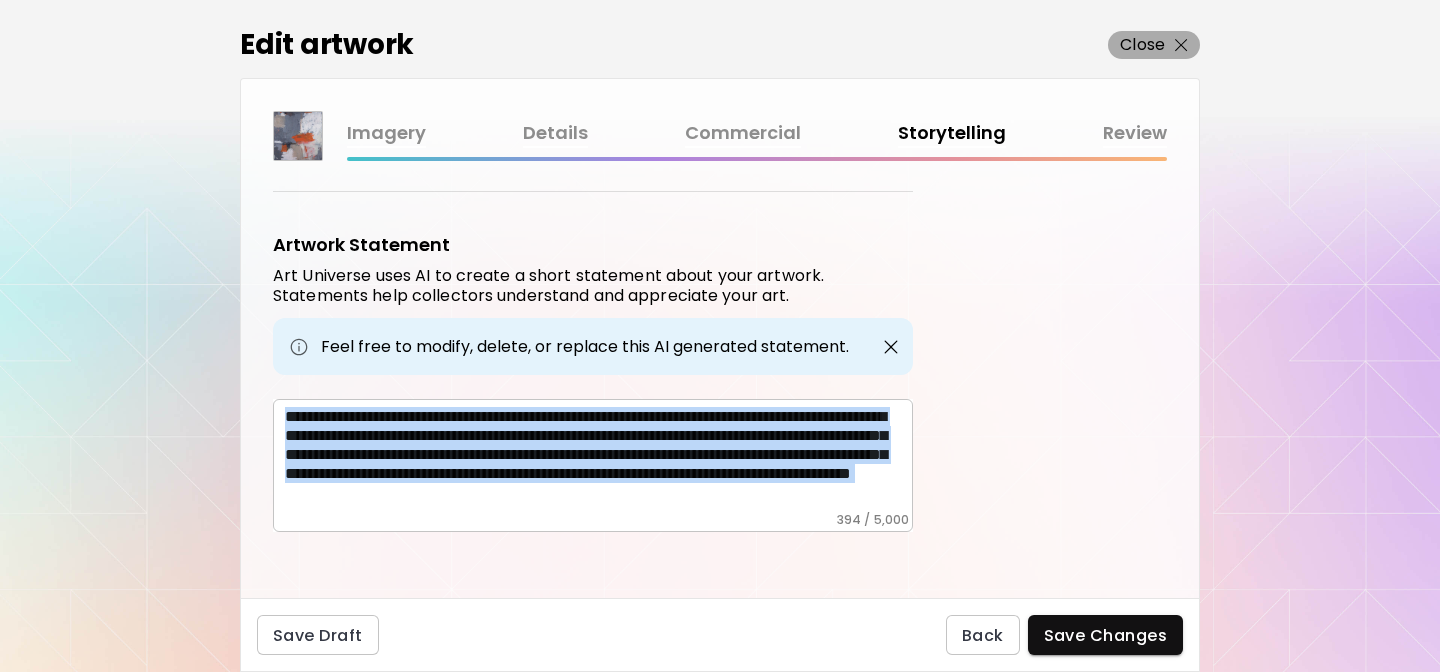 click on "Close" at bounding box center [1142, 45] 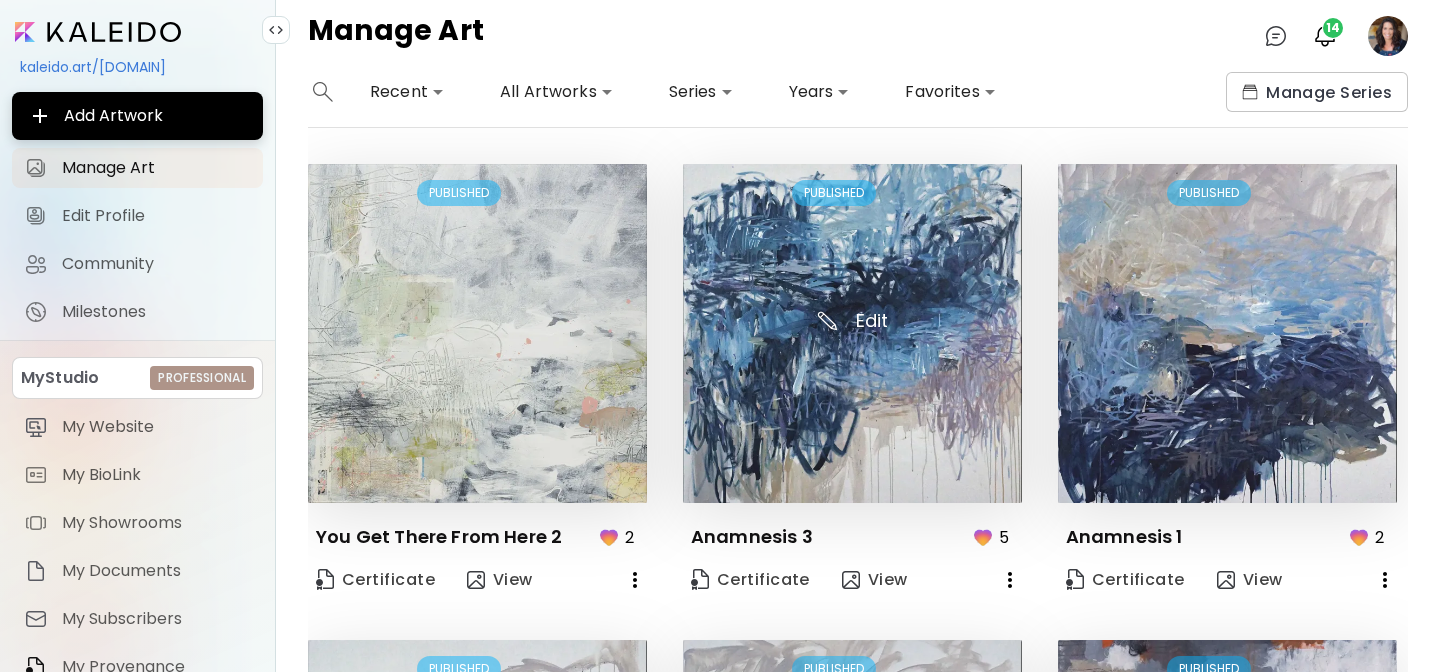 click at bounding box center (852, 333) 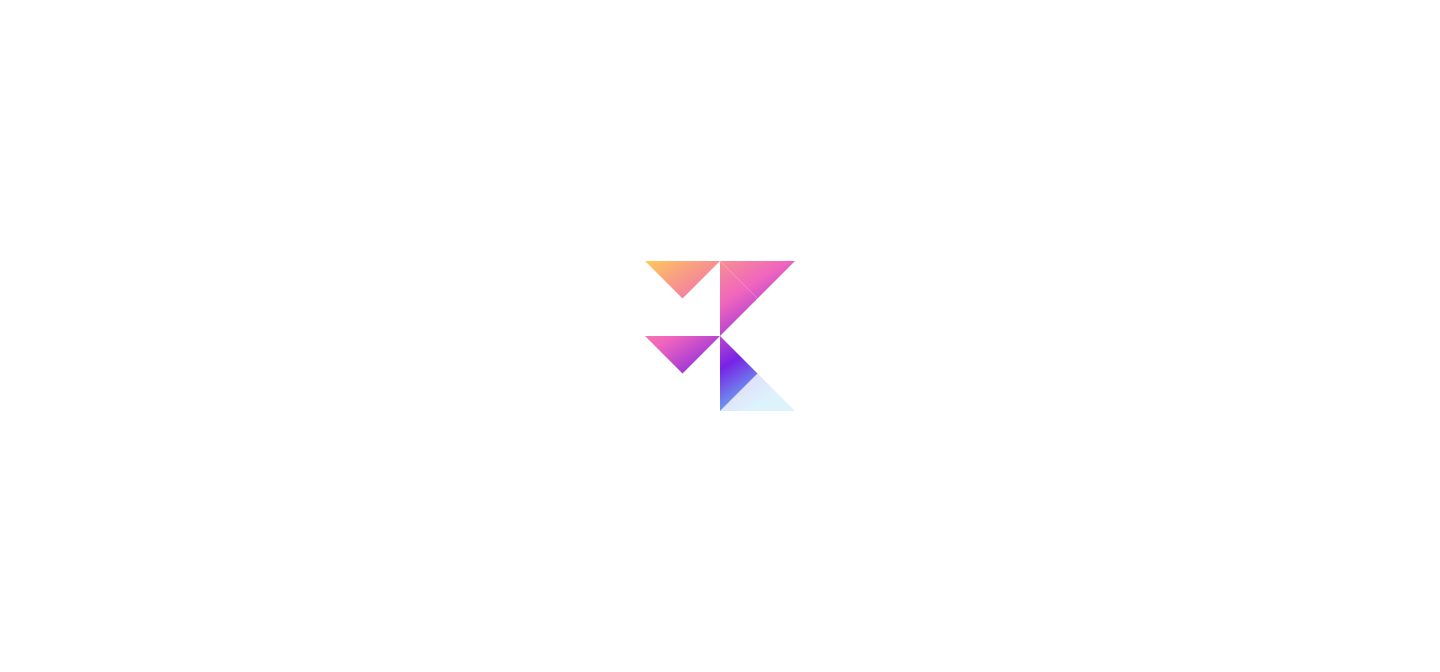 scroll, scrollTop: 0, scrollLeft: 0, axis: both 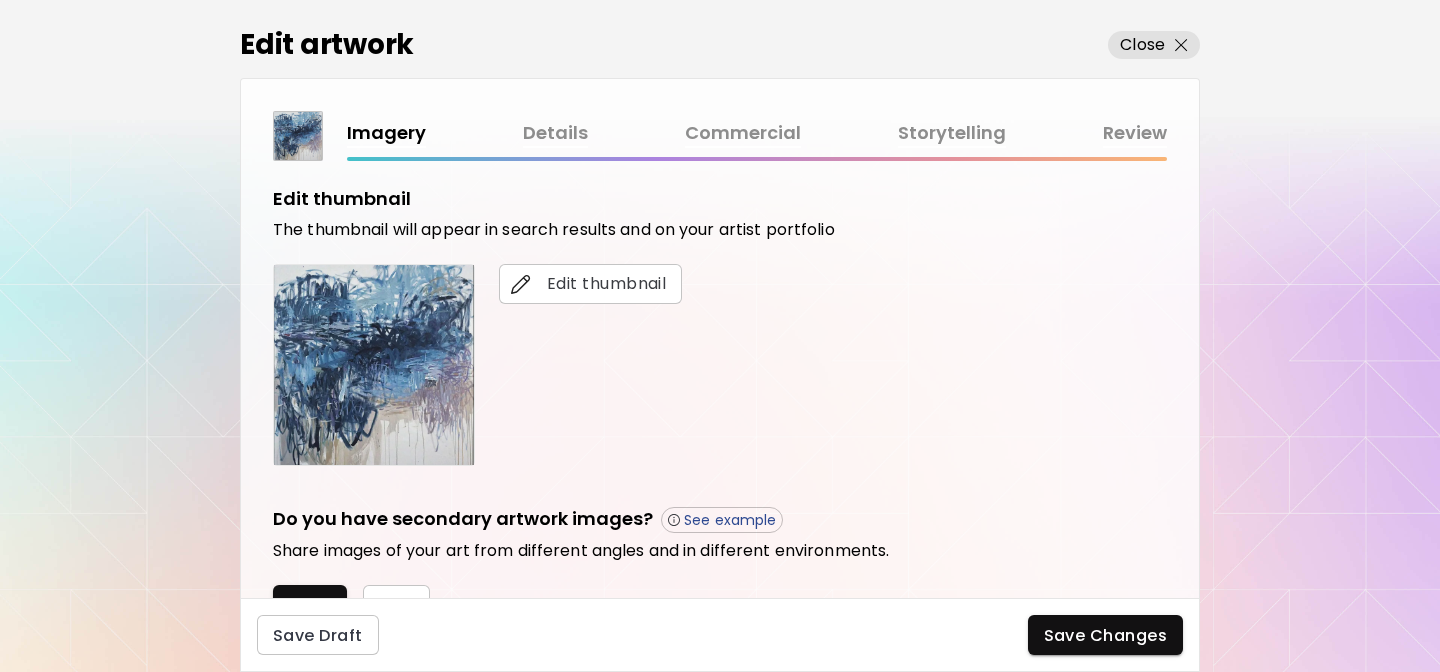click on "Storytelling" at bounding box center (952, 133) 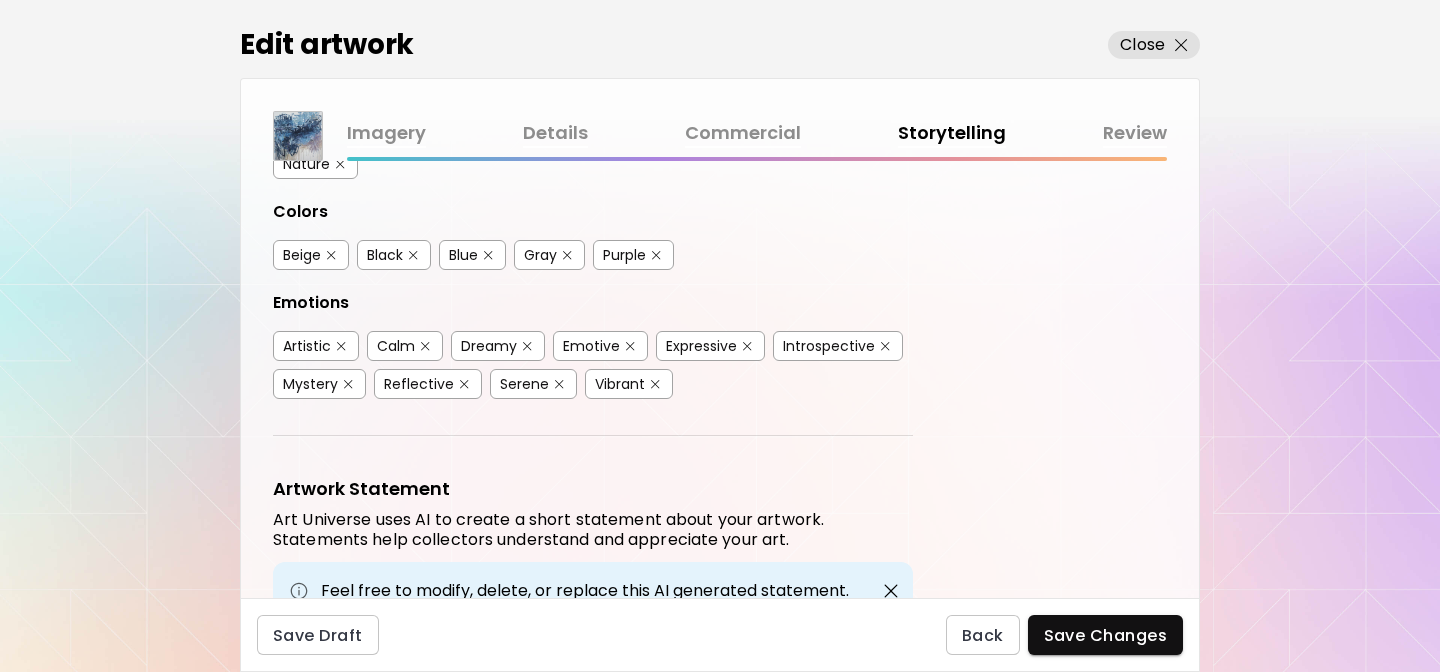 scroll, scrollTop: 618, scrollLeft: 0, axis: vertical 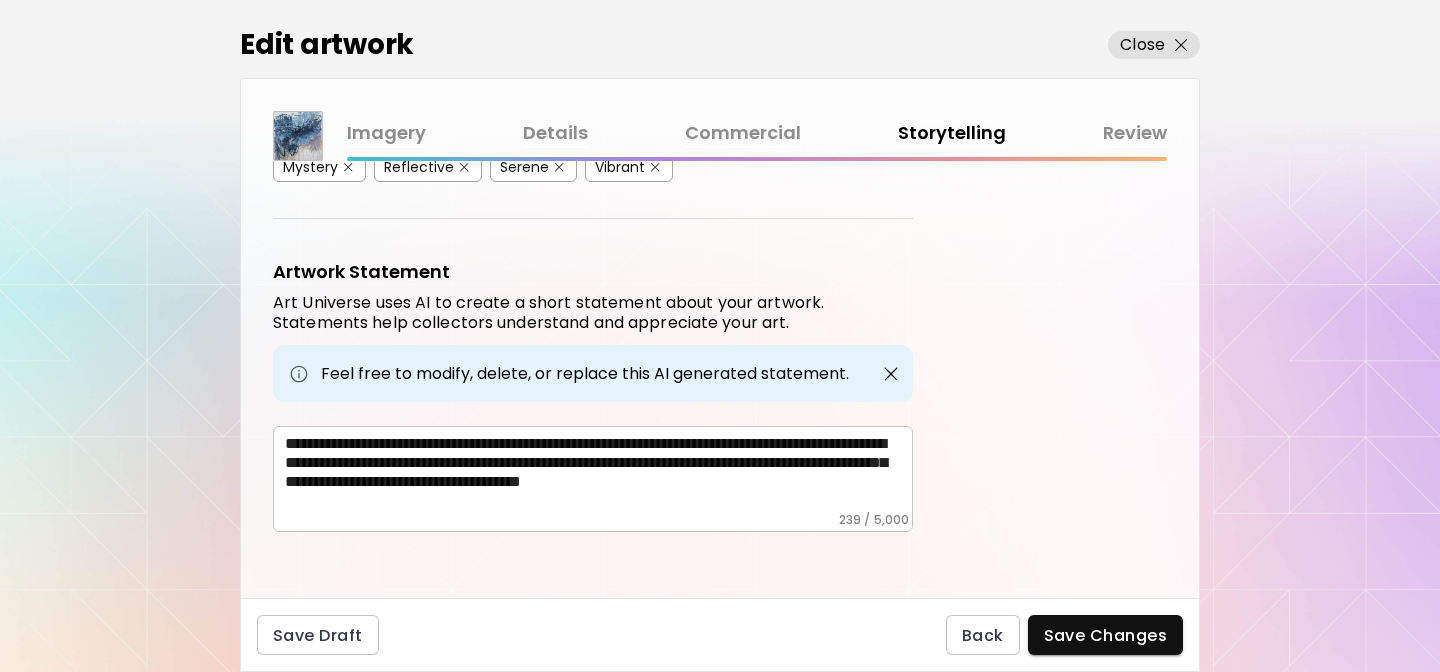 drag, startPoint x: 281, startPoint y: 441, endPoint x: 402, endPoint y: 498, distance: 133.75351 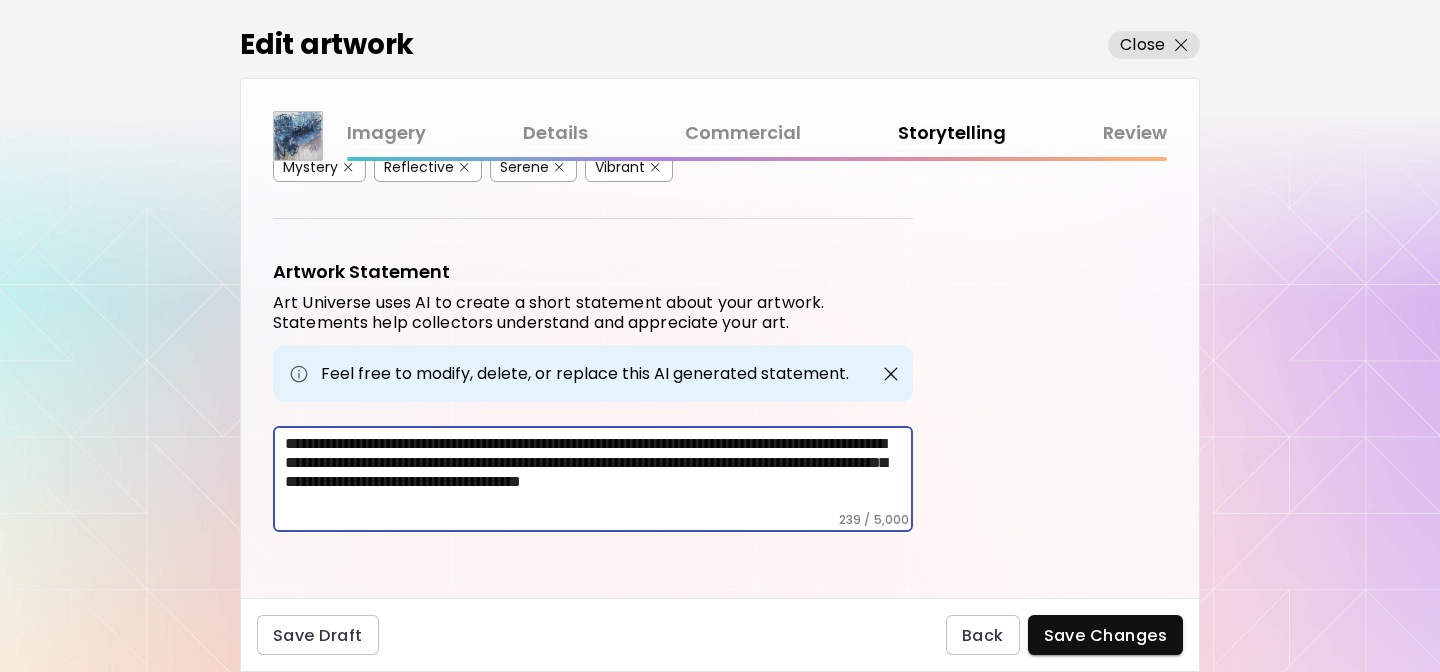 drag, startPoint x: 372, startPoint y: 497, endPoint x: 270, endPoint y: 411, distance: 133.41664 